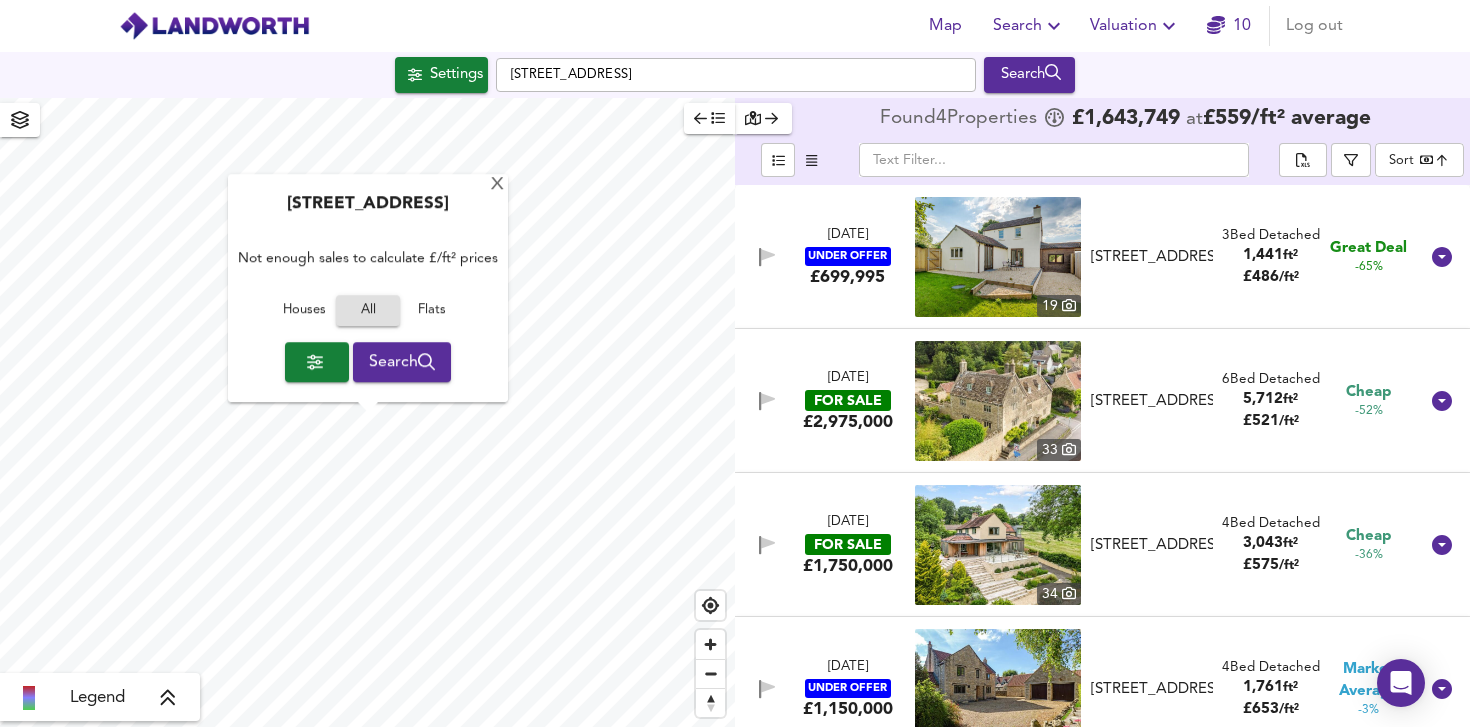scroll, scrollTop: 0, scrollLeft: 0, axis: both 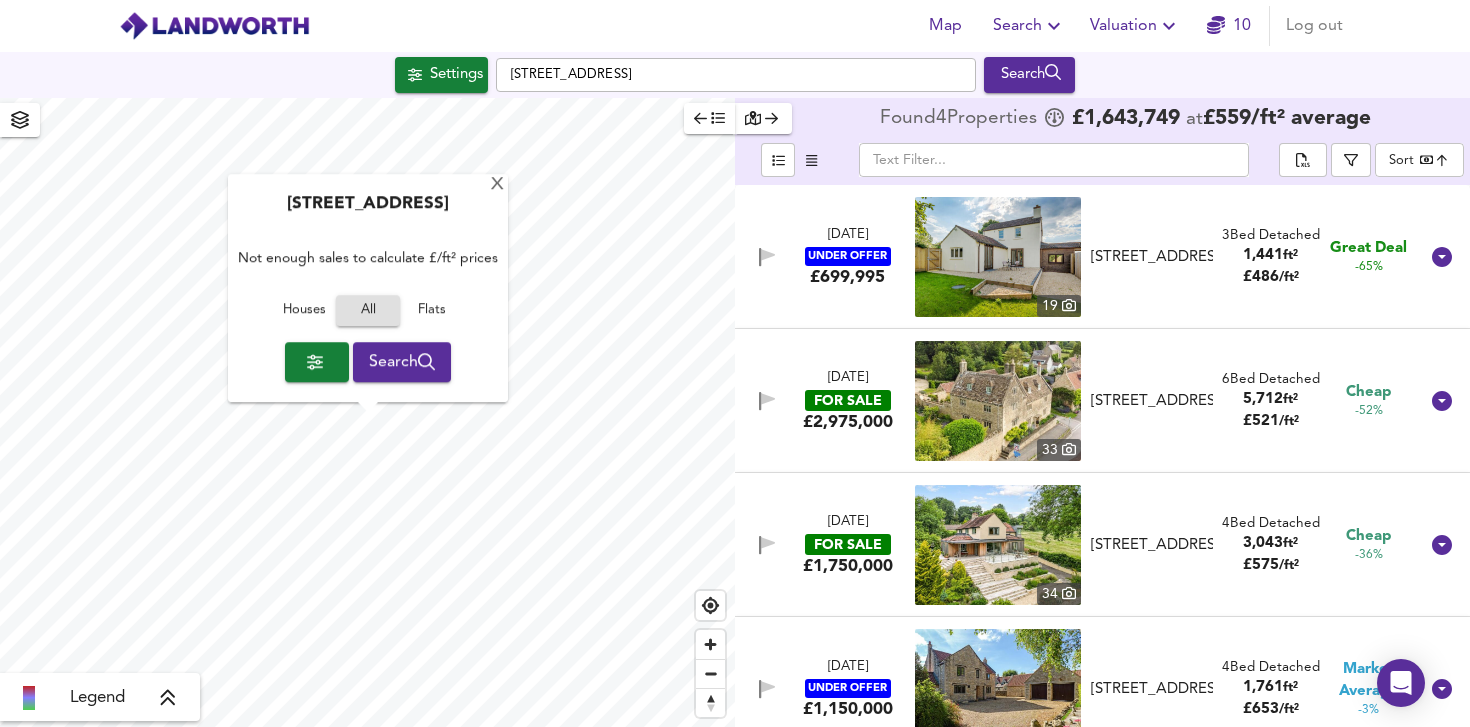 click 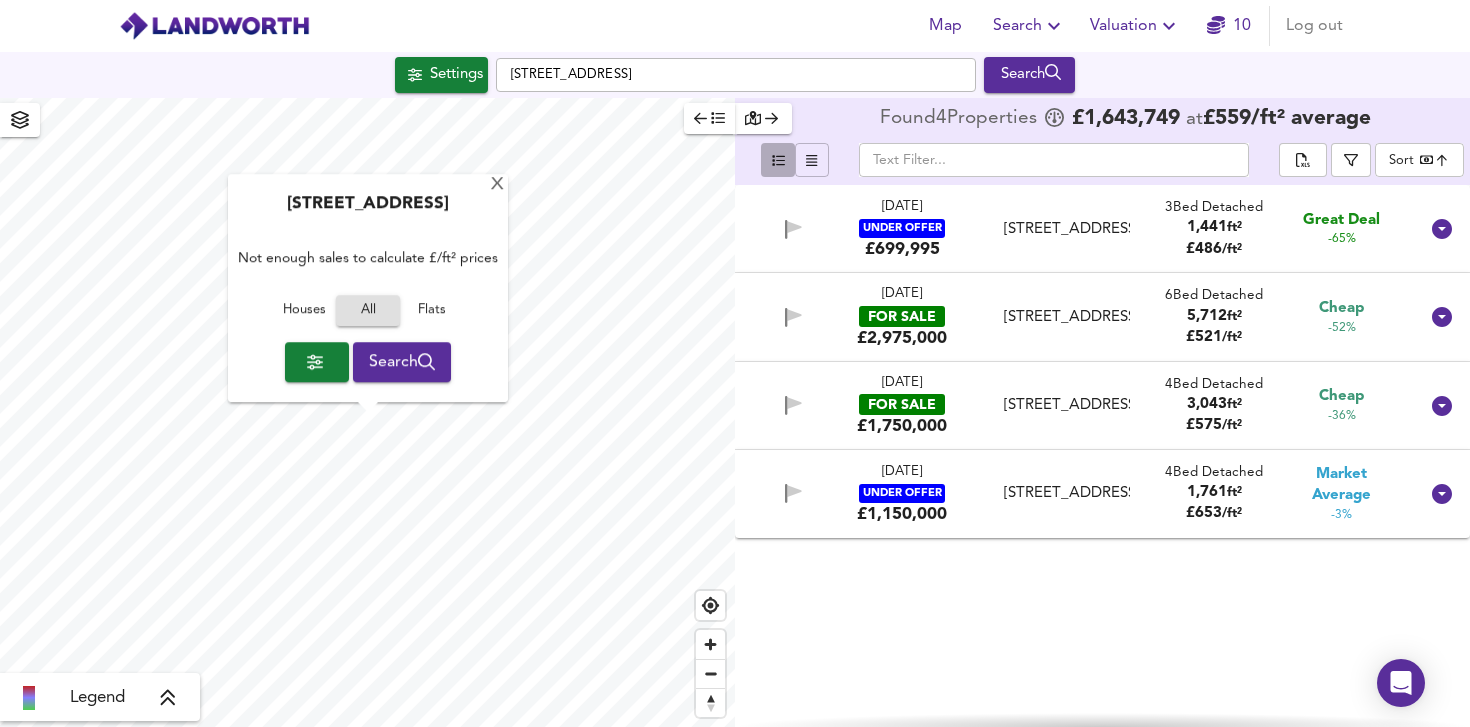 click 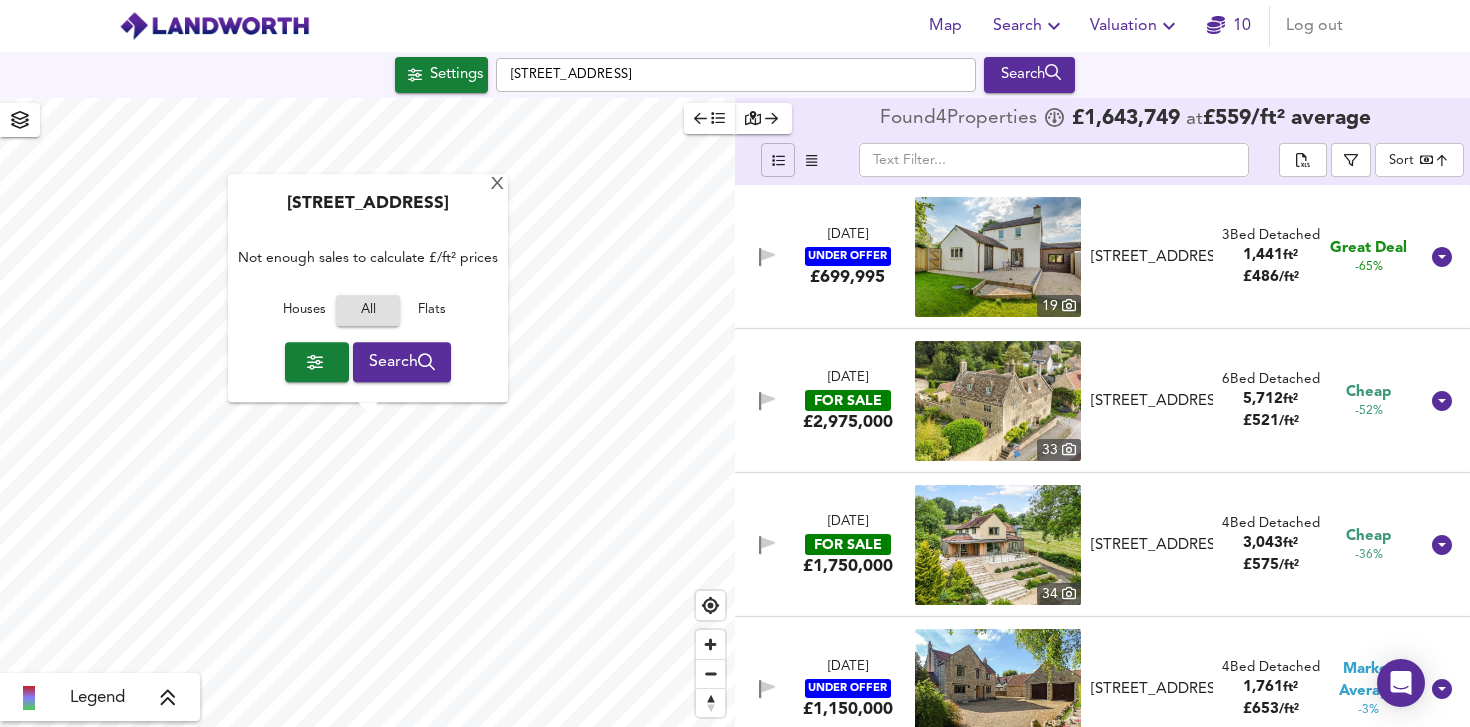 click at bounding box center (317, 362) 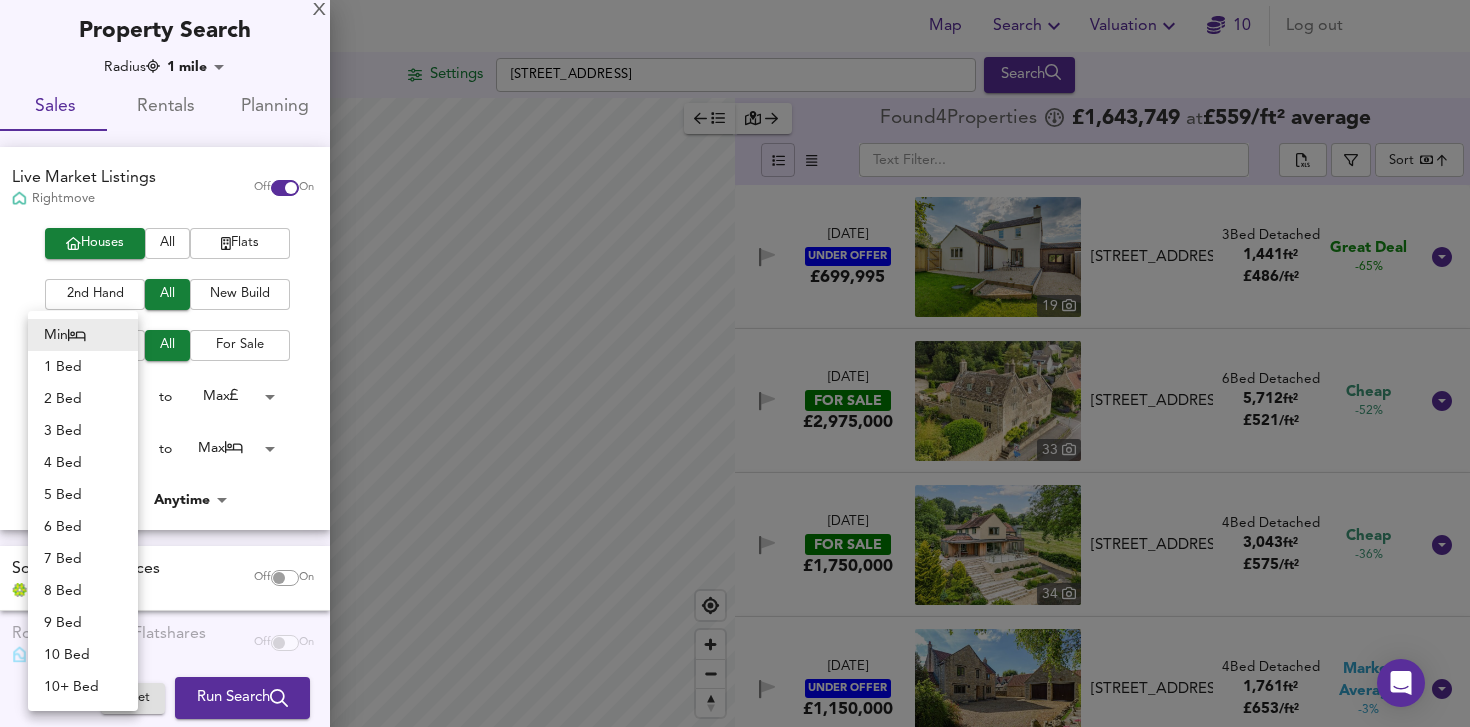 click on "Map Search Valuation    10 Log out        Settings     High Street, BA2 8QQ        Search            Legend       Found  4  Propert ies     £ 1,643,749   at  £ 559 / ft²   average              ​         Sort   bestdeal ​ 30 Oct 2024 UNDER OFFER £699,995     19     Norton Lane, Wellow, Somerset, BA2 8QR Norton Lane, Wellow, Somerset, BA2 3  Bed   Detached 1,441 ft² £ 486 / ft²   Great Deal -65% 29 May 2025 FOR SALE £2,975,000     33     Wellow, Bath, BA2 8QQ Wellow, Bath, BA2 6  Bed   Detached 5,712 ft² £ 521 / ft²   Cheap -52% 16 Jun 2025 FOR SALE £1,750,000     34     Mill Hill, Wellow, Bath, Somerset, BA2 8QJ Mill Hill, Wellow, Bath, Somerset, BA2 4  Bed   Detached 3,043 ft² £ 575 / ft²   Cheap -36% 5 Apr 2025 UNDER OFFER £1,150,000     16     Wellow, Bath, Somerset, BA2 8QE Wellow, Bath, Somerset, BA2 4  Bed   Detached 1,761 ft² £ 653 / ft²   Market Average -3% X Map Settings Basemap          Default hybrid Heatmap" at bounding box center [735, 363] 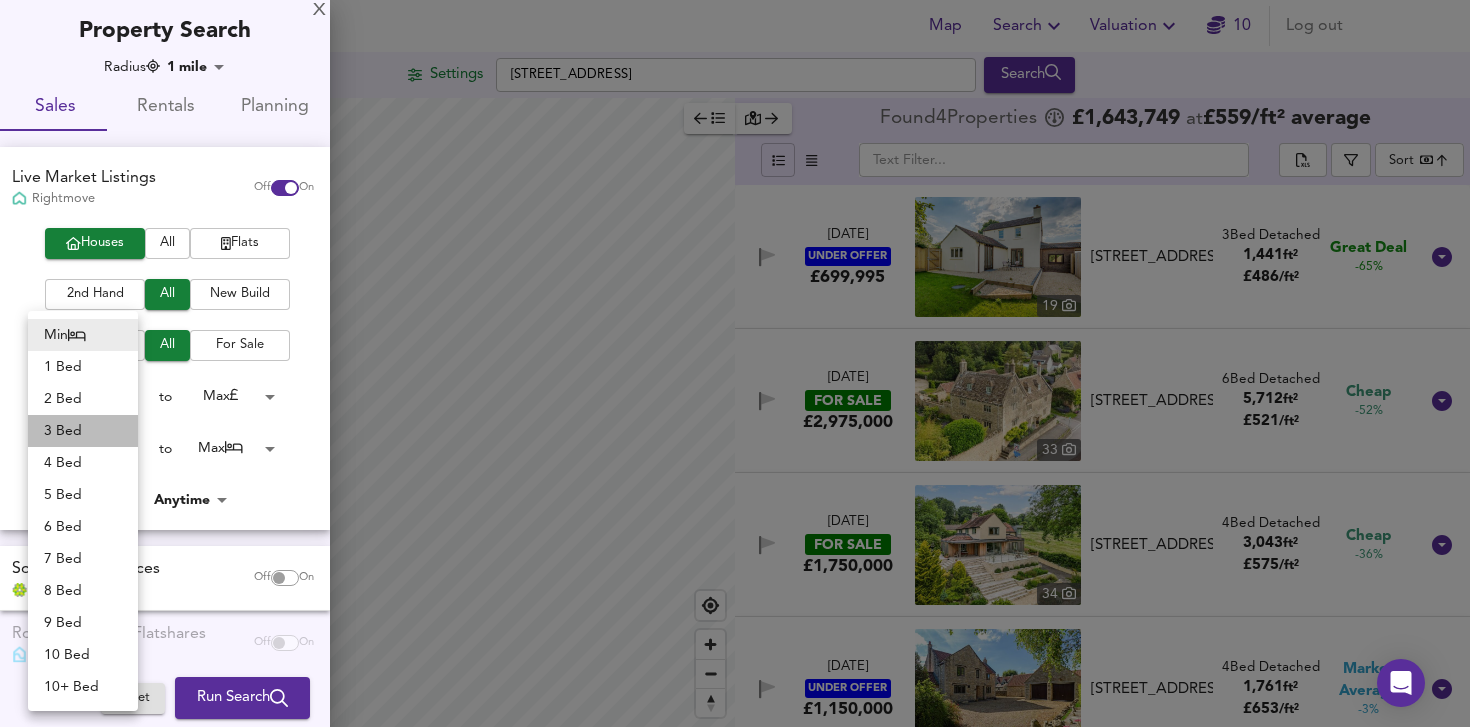 click on "3 Bed" at bounding box center [83, 431] 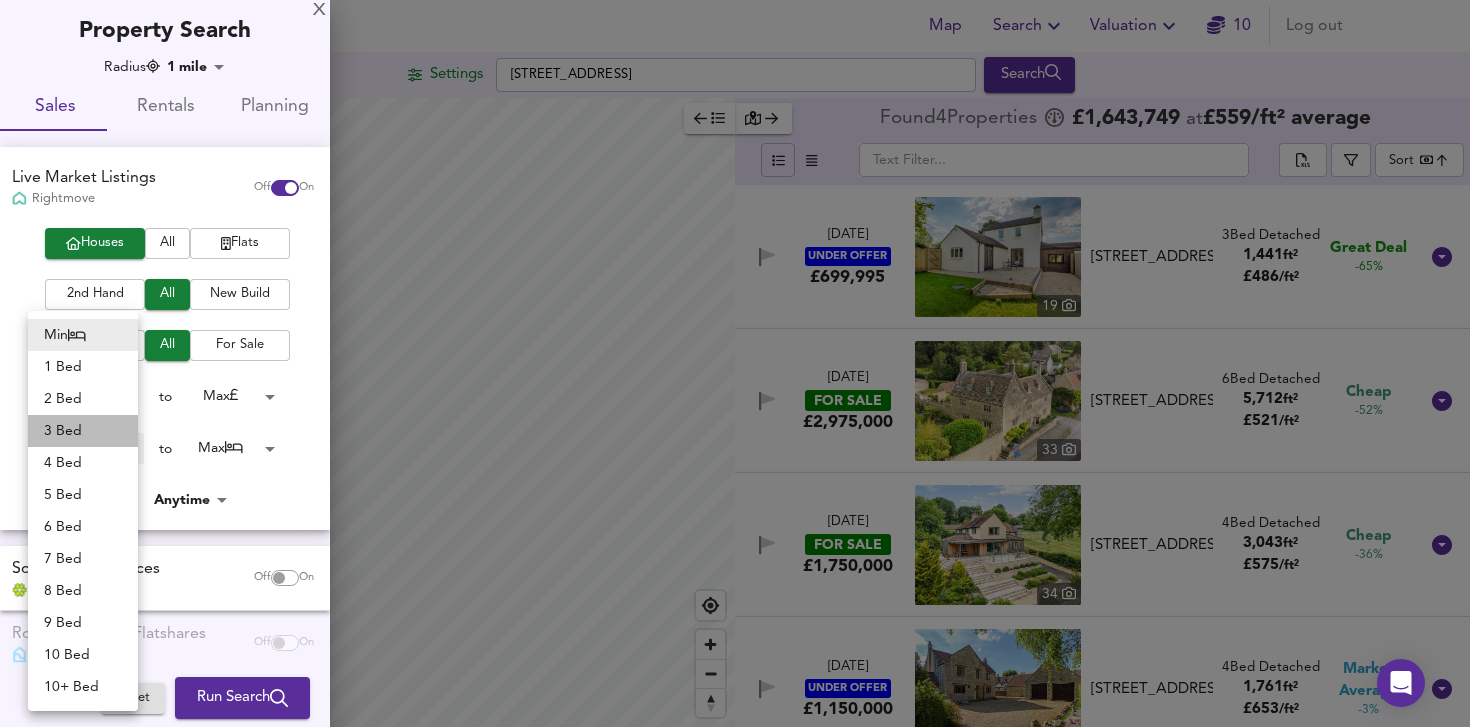 type on "3" 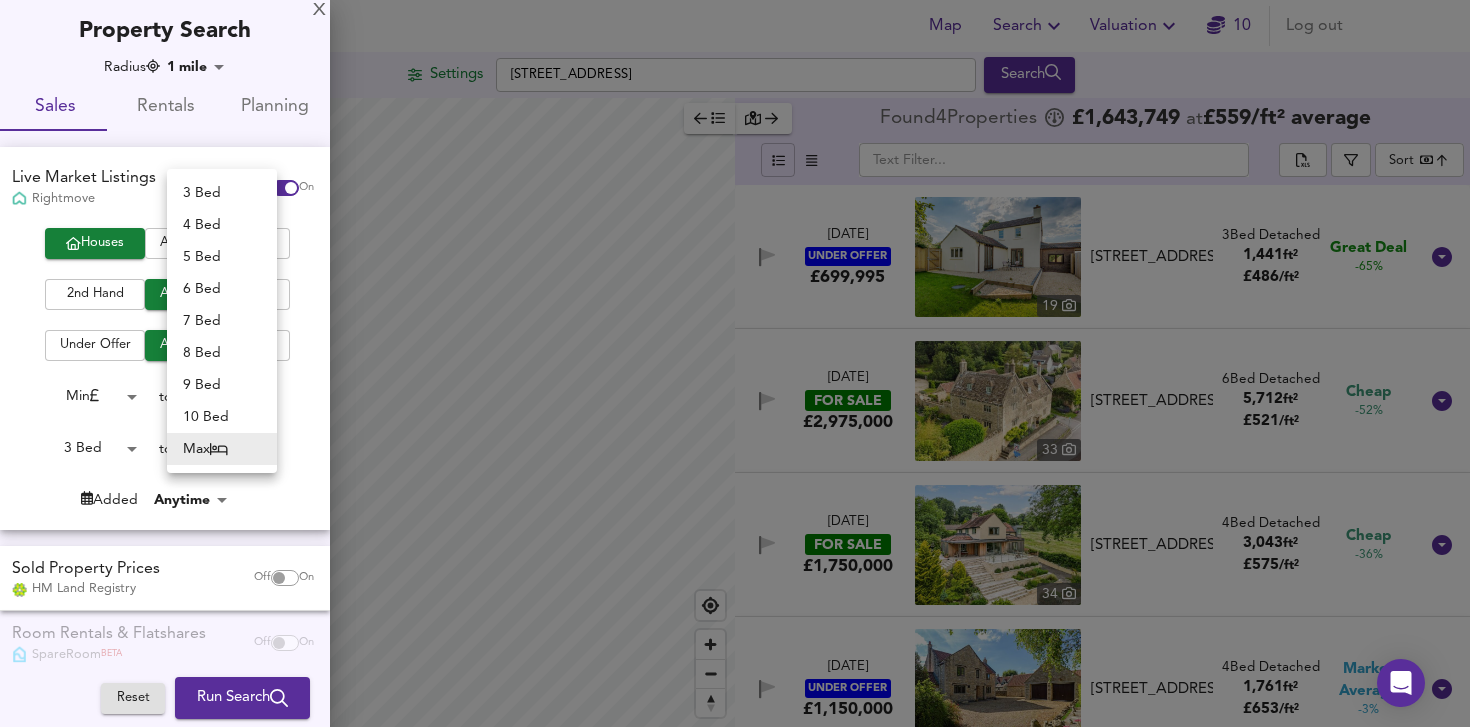 click on "Map Search Valuation    10 Log out        Settings     High Street, BA2 8QQ        Search            Legend       Found  4  Propert ies     £ 1,643,749   at  £ 559 / ft²   average              ​         Sort   bestdeal ​ 30 Oct 2024 UNDER OFFER £699,995     19     Norton Lane, Wellow, Somerset, BA2 8QR Norton Lane, Wellow, Somerset, BA2 3  Bed   Detached 1,441 ft² £ 486 / ft²   Great Deal -65% 29 May 2025 FOR SALE £2,975,000     33     Wellow, Bath, BA2 8QQ Wellow, Bath, BA2 6  Bed   Detached 5,712 ft² £ 521 / ft²   Cheap -52% 16 Jun 2025 FOR SALE £1,750,000     34     Mill Hill, Wellow, Bath, Somerset, BA2 8QJ Mill Hill, Wellow, Bath, Somerset, BA2 4  Bed   Detached 3,043 ft² £ 575 / ft²   Cheap -36% 5 Apr 2025 UNDER OFFER £1,150,000     16     Wellow, Bath, Somerset, BA2 8QE Wellow, Bath, Somerset, BA2 4  Bed   Detached 1,761 ft² £ 653 / ft²   Market Average -3% X Map Settings Basemap          Default hybrid Heatmap" at bounding box center (735, 363) 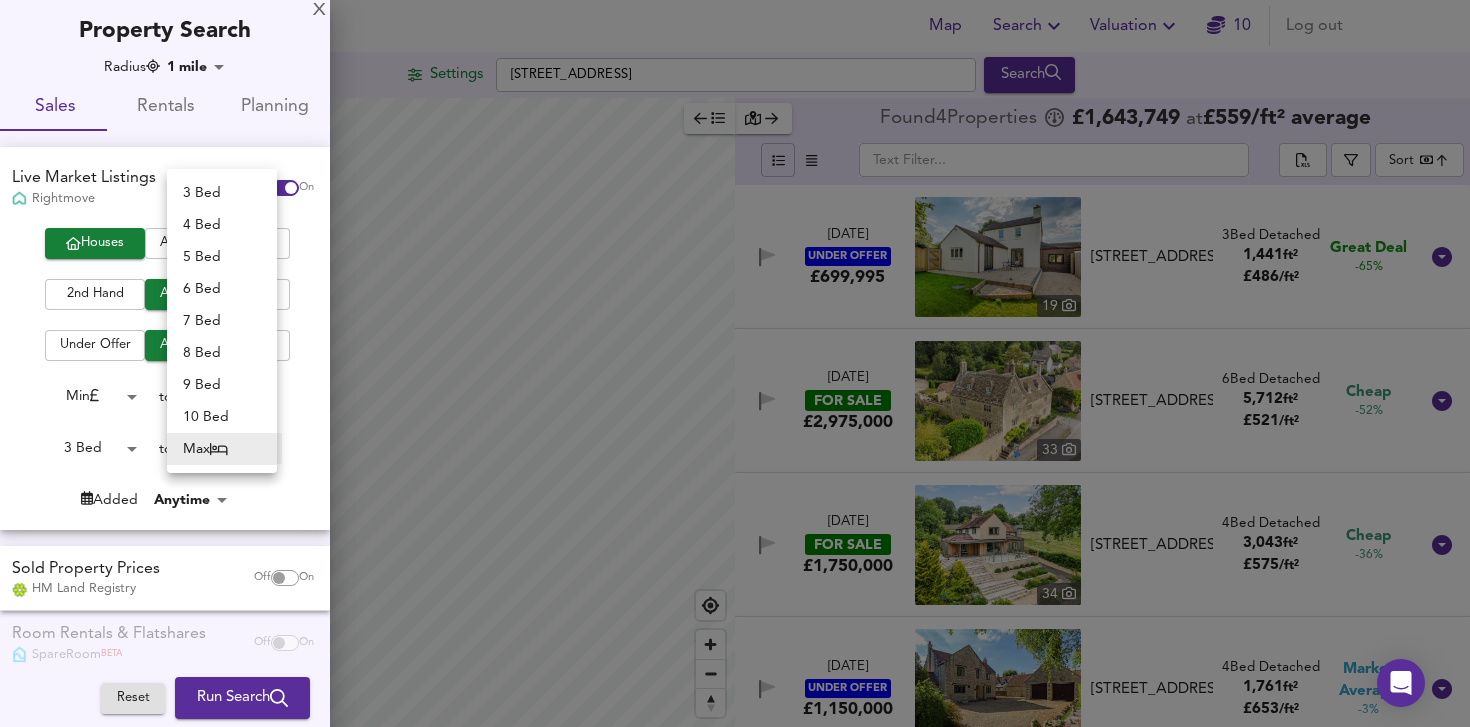 type on "4" 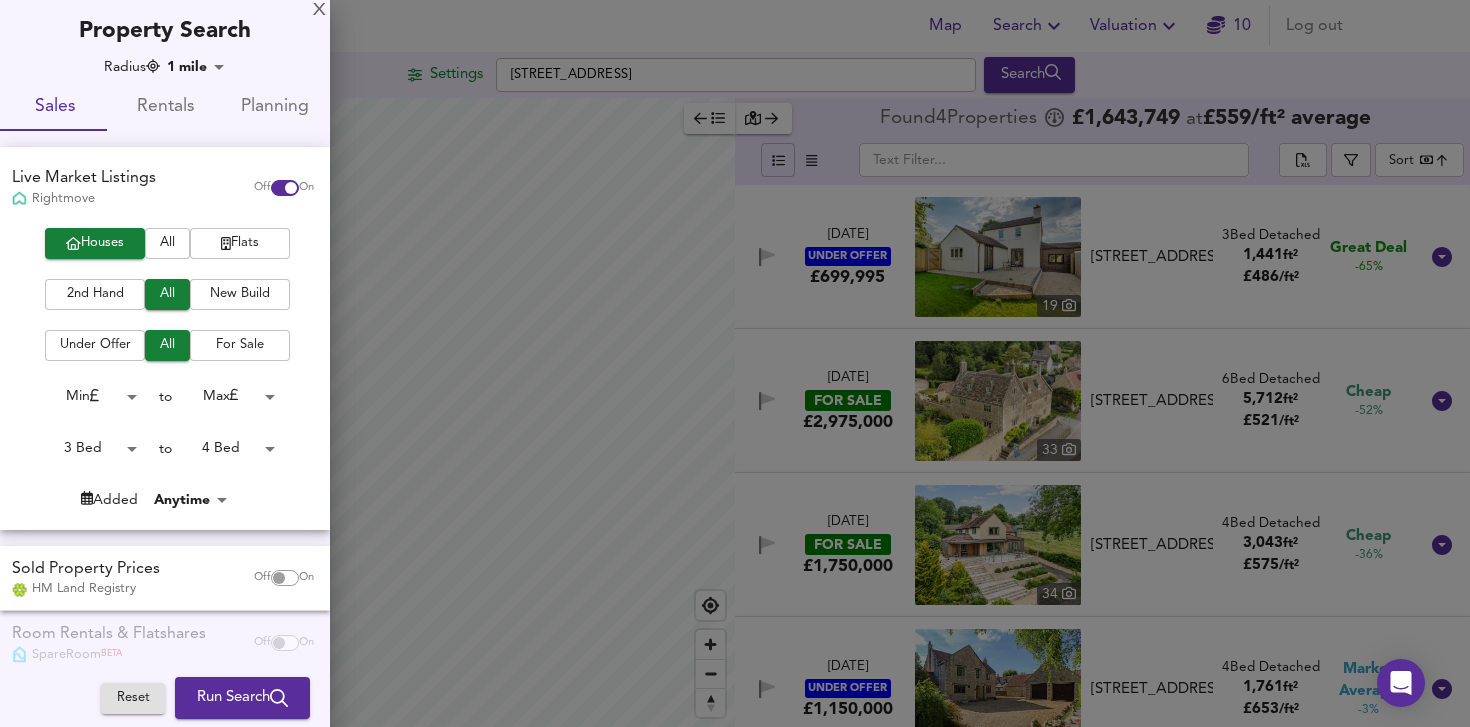 click on "Map Search Valuation    10 Log out        Settings     High Street, BA2 8QQ        Search            Legend       Found  4  Propert ies     £ 1,643,749   at  £ 559 / ft²   average              ​         Sort   bestdeal ​ 30 Oct 2024 UNDER OFFER £699,995     19     Norton Lane, Wellow, Somerset, BA2 8QR Norton Lane, Wellow, Somerset, BA2 3  Bed   Detached 1,441 ft² £ 486 / ft²   Great Deal -65% 29 May 2025 FOR SALE £2,975,000     33     Wellow, Bath, BA2 8QQ Wellow, Bath, BA2 6  Bed   Detached 5,712 ft² £ 521 / ft²   Cheap -52% 16 Jun 2025 FOR SALE £1,750,000     34     Mill Hill, Wellow, Bath, Somerset, BA2 8QJ Mill Hill, Wellow, Bath, Somerset, BA2 4  Bed   Detached 3,043 ft² £ 575 / ft²   Cheap -36% 5 Apr 2025 UNDER OFFER £1,150,000     16     Wellow, Bath, Somerset, BA2 8QE Wellow, Bath, Somerset, BA2 4  Bed   Detached 1,761 ft² £ 653 / ft²   Market Average -3% X Map Settings Basemap          Default hybrid Heatmap" at bounding box center (735, 363) 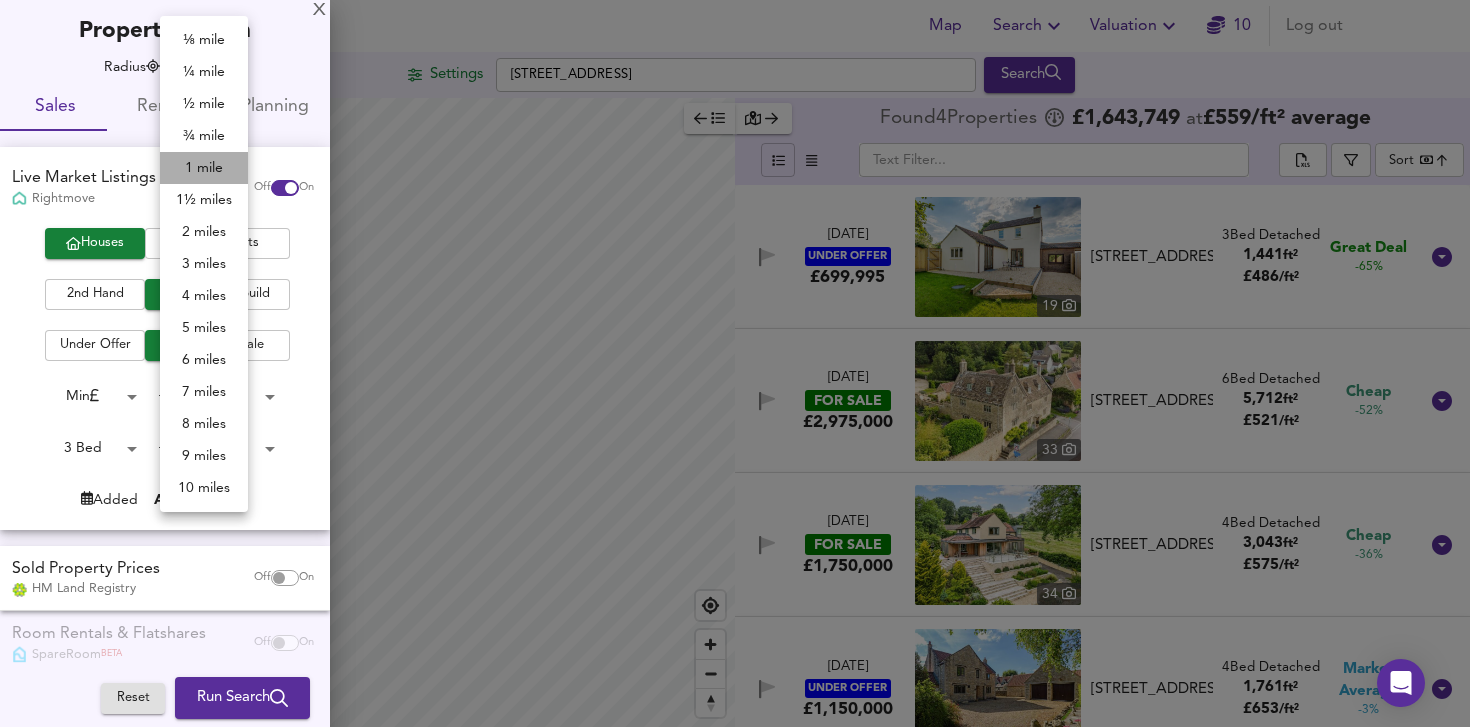 click on "1 mile" at bounding box center [204, 168] 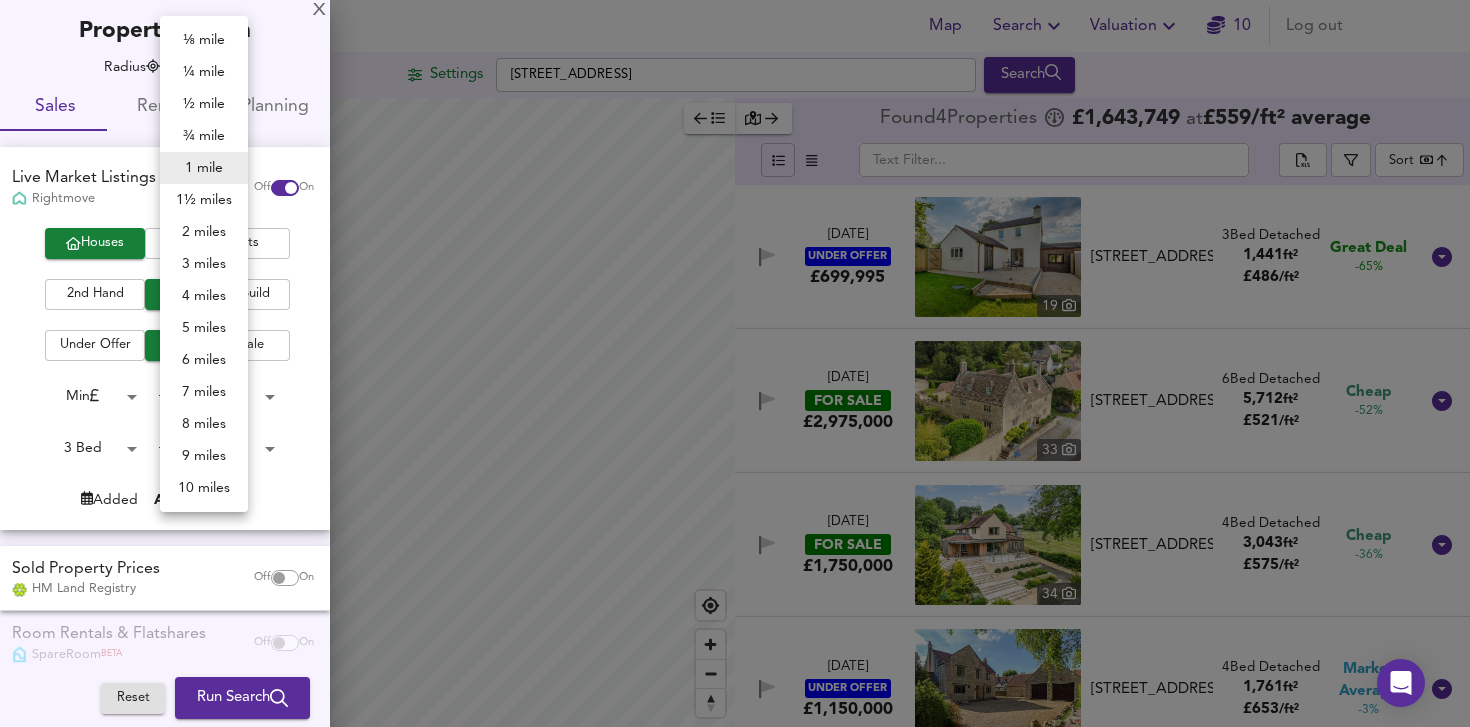 click on "Map Search Valuation    10 Log out        Settings     High Street, BA2 8QQ        Search            Legend       Found  4  Propert ies     £ 1,643,749   at  £ 559 / ft²   average              ​         Sort   bestdeal ​ 30 Oct 2024 UNDER OFFER £699,995     19     Norton Lane, Wellow, Somerset, BA2 8QR Norton Lane, Wellow, Somerset, BA2 3  Bed   Detached 1,441 ft² £ 486 / ft²   Great Deal -65% 29 May 2025 FOR SALE £2,975,000     33     Wellow, Bath, BA2 8QQ Wellow, Bath, BA2 6  Bed   Detached 5,712 ft² £ 521 / ft²   Cheap -52% 16 Jun 2025 FOR SALE £1,750,000     34     Mill Hill, Wellow, Bath, Somerset, BA2 8QJ Mill Hill, Wellow, Bath, Somerset, BA2 4  Bed   Detached 3,043 ft² £ 575 / ft²   Cheap -36% 5 Apr 2025 UNDER OFFER £1,150,000     16     Wellow, Bath, Somerset, BA2 8QE Wellow, Bath, Somerset, BA2 4  Bed   Detached 1,761 ft² £ 653 / ft²   Market Average -3% X Map Settings Basemap          Default hybrid Heatmap" at bounding box center [735, 363] 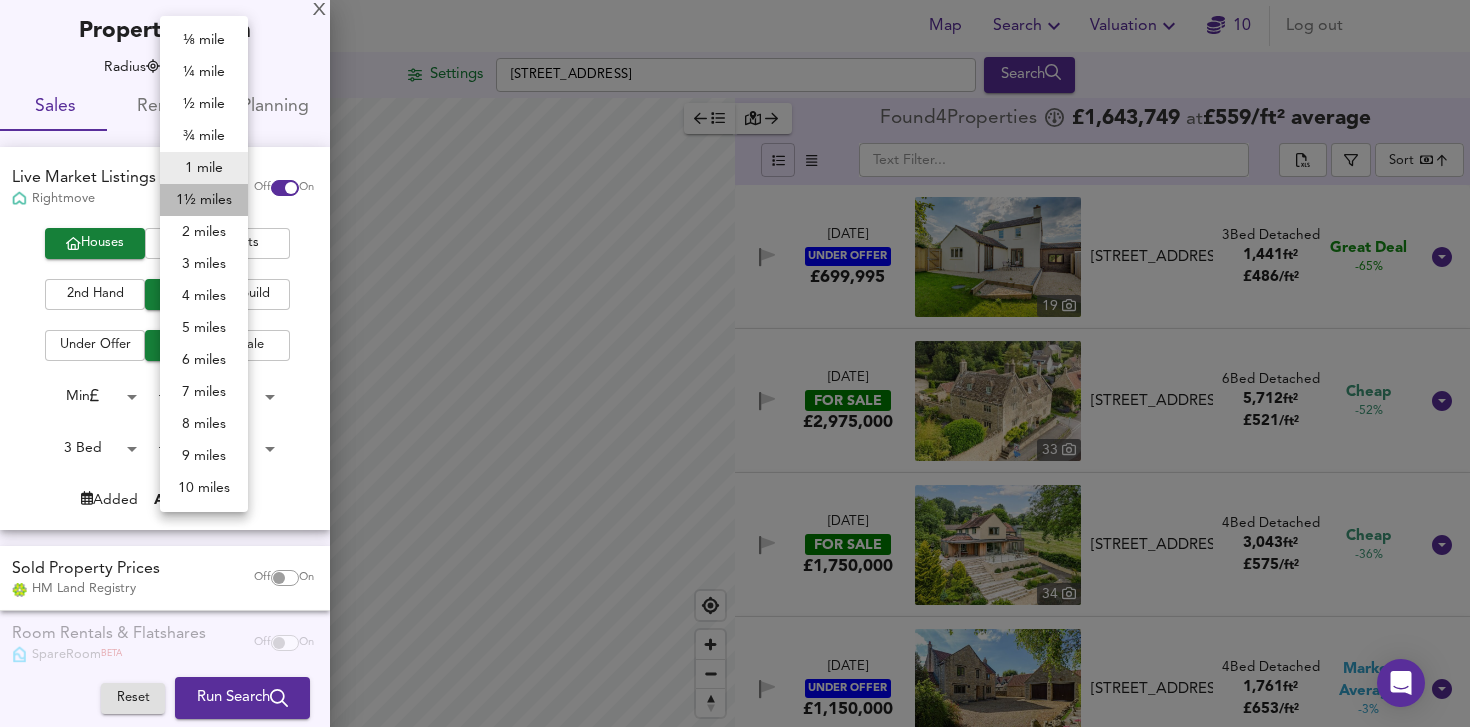 click on "1½ miles" at bounding box center [204, 200] 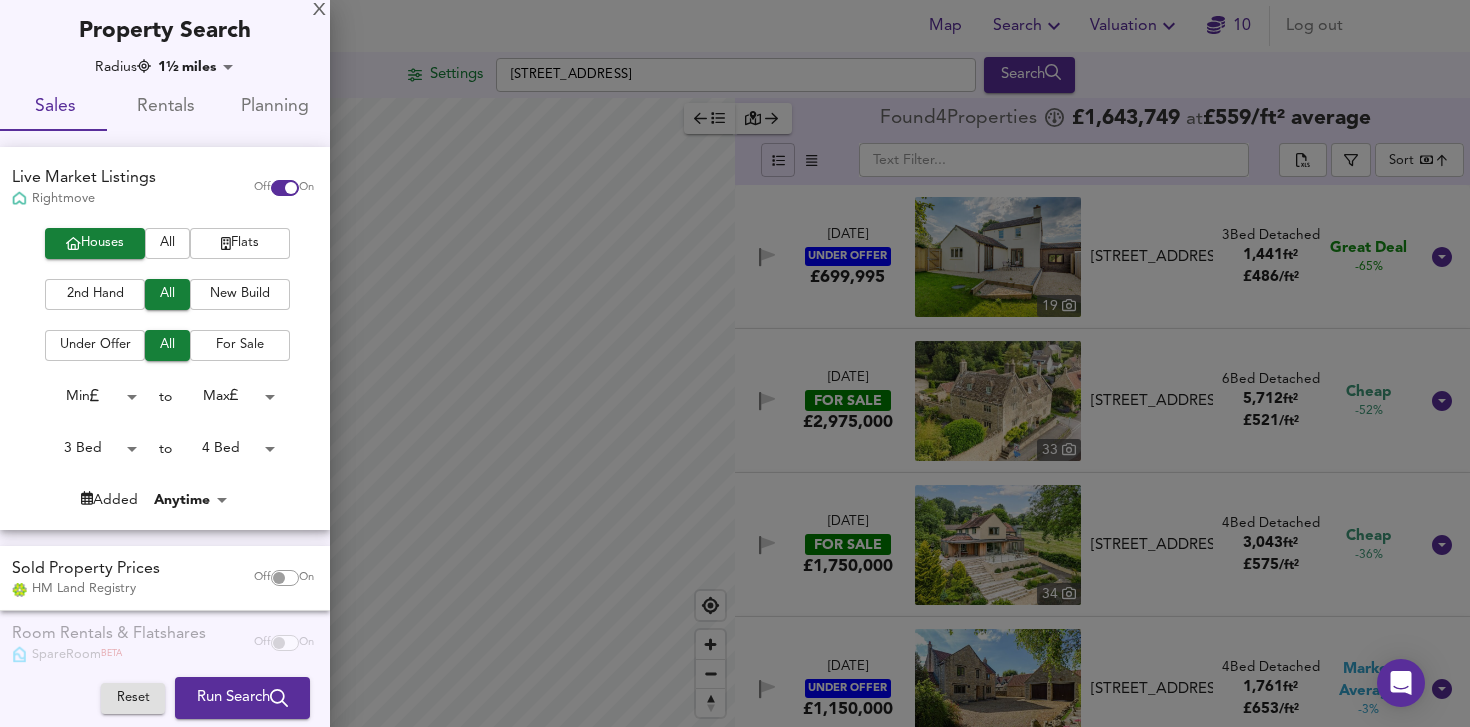 click on "Run Search" at bounding box center [242, 698] 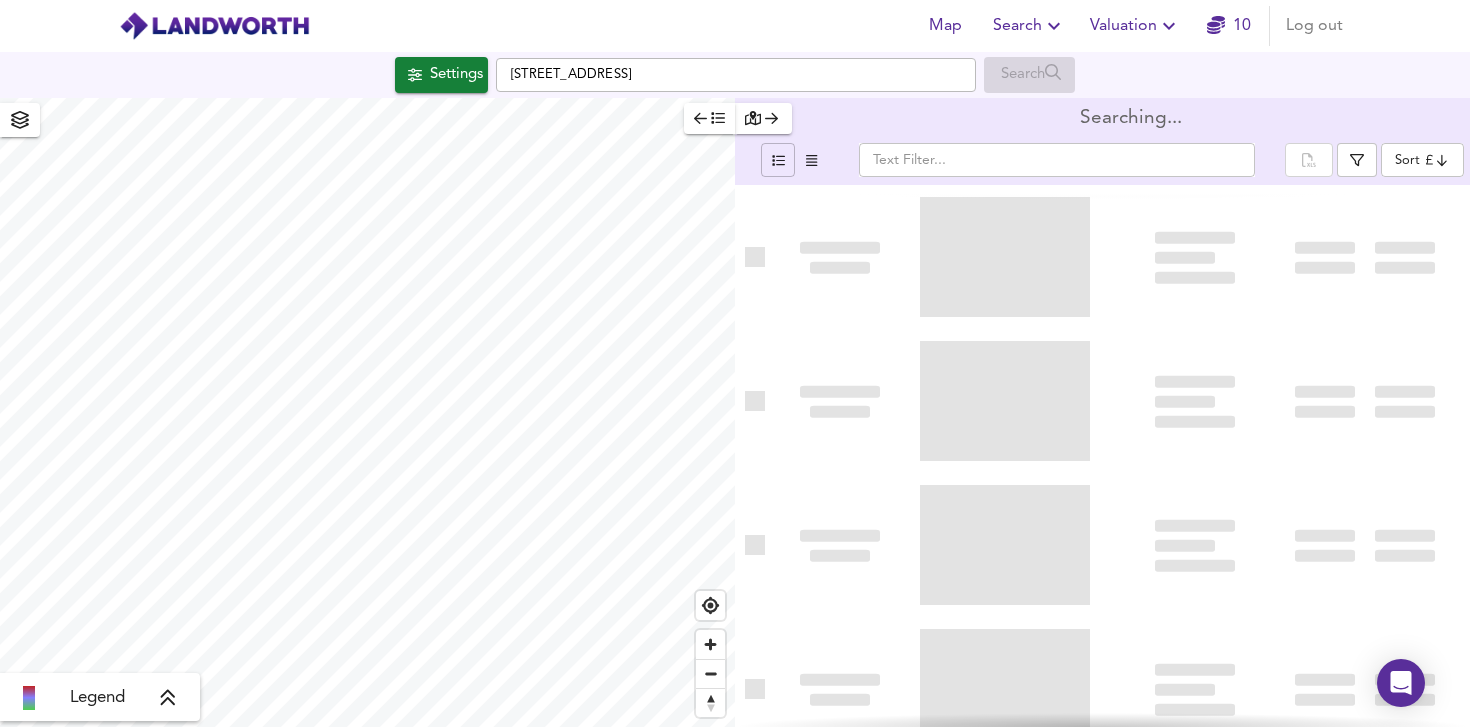 type on "bestdeal" 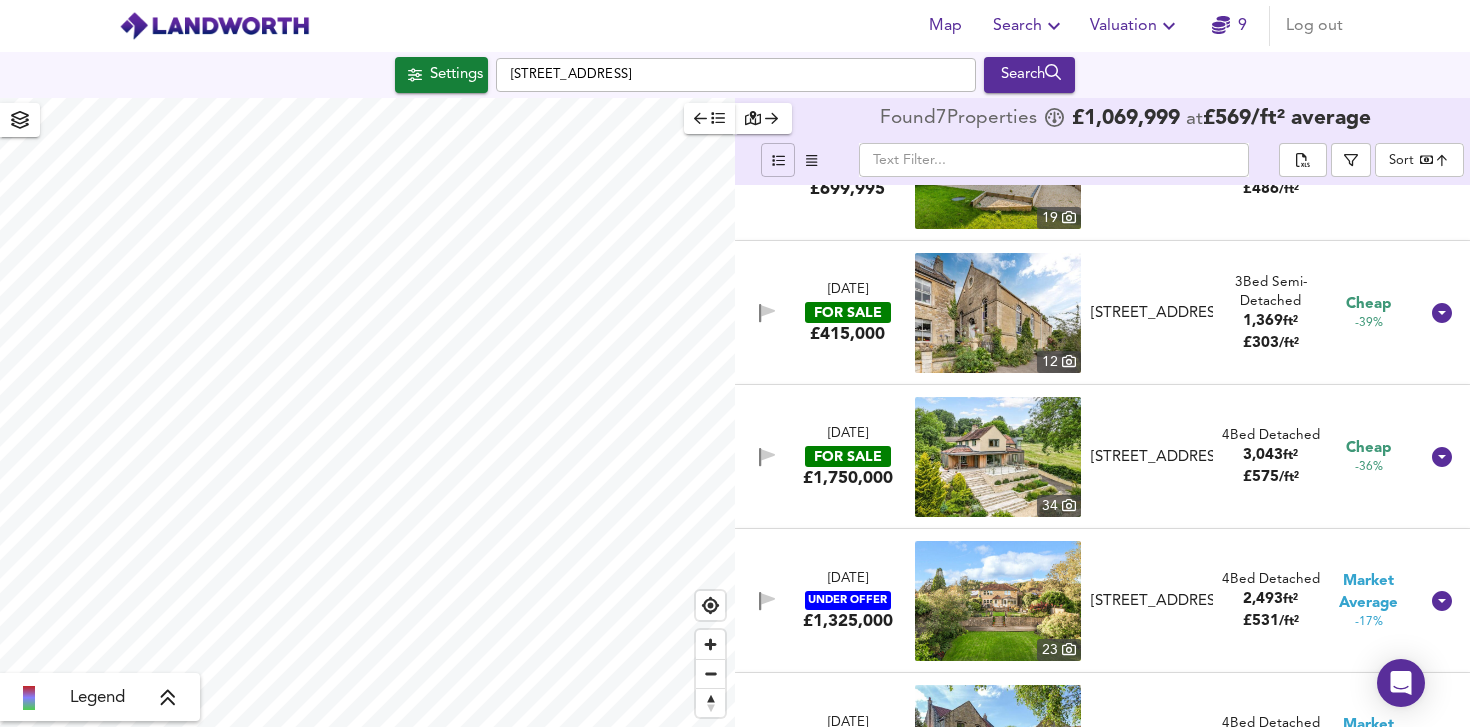 scroll, scrollTop: 86, scrollLeft: 0, axis: vertical 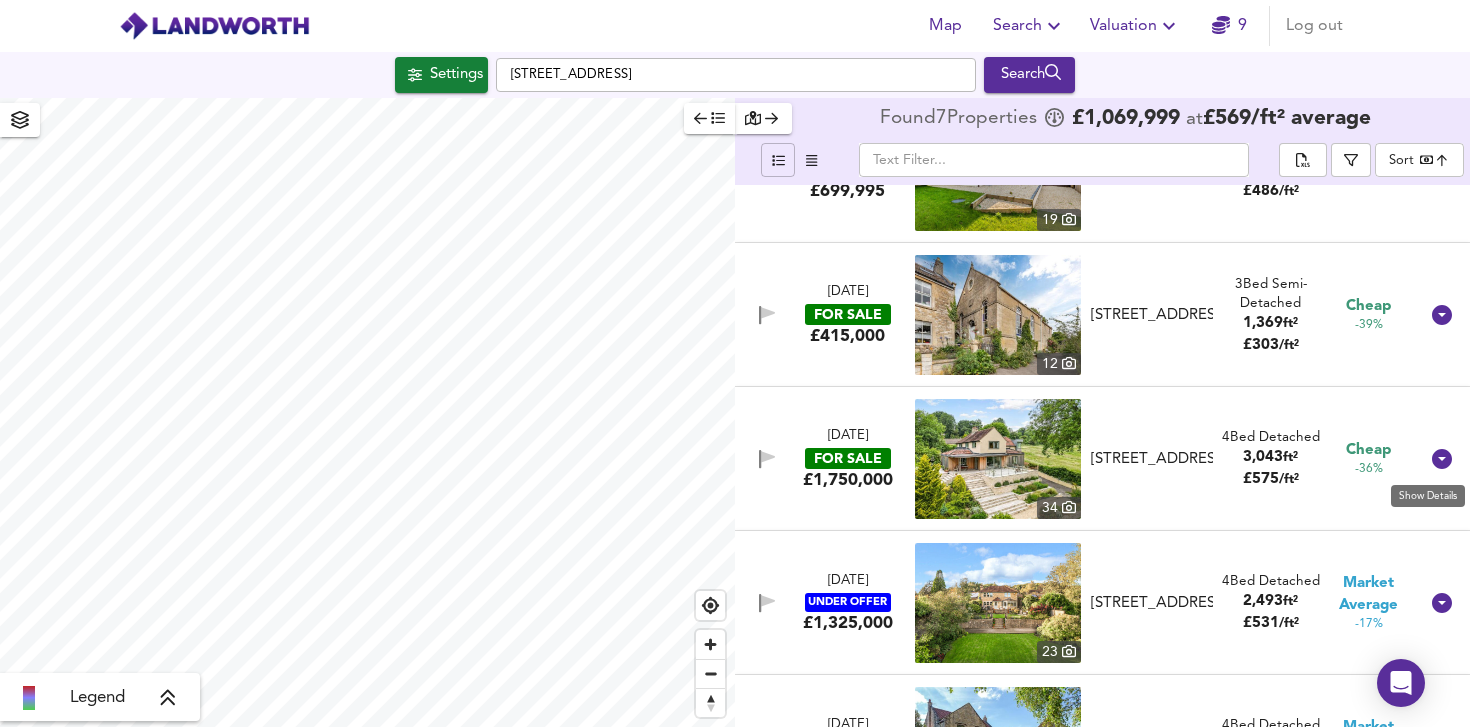 click 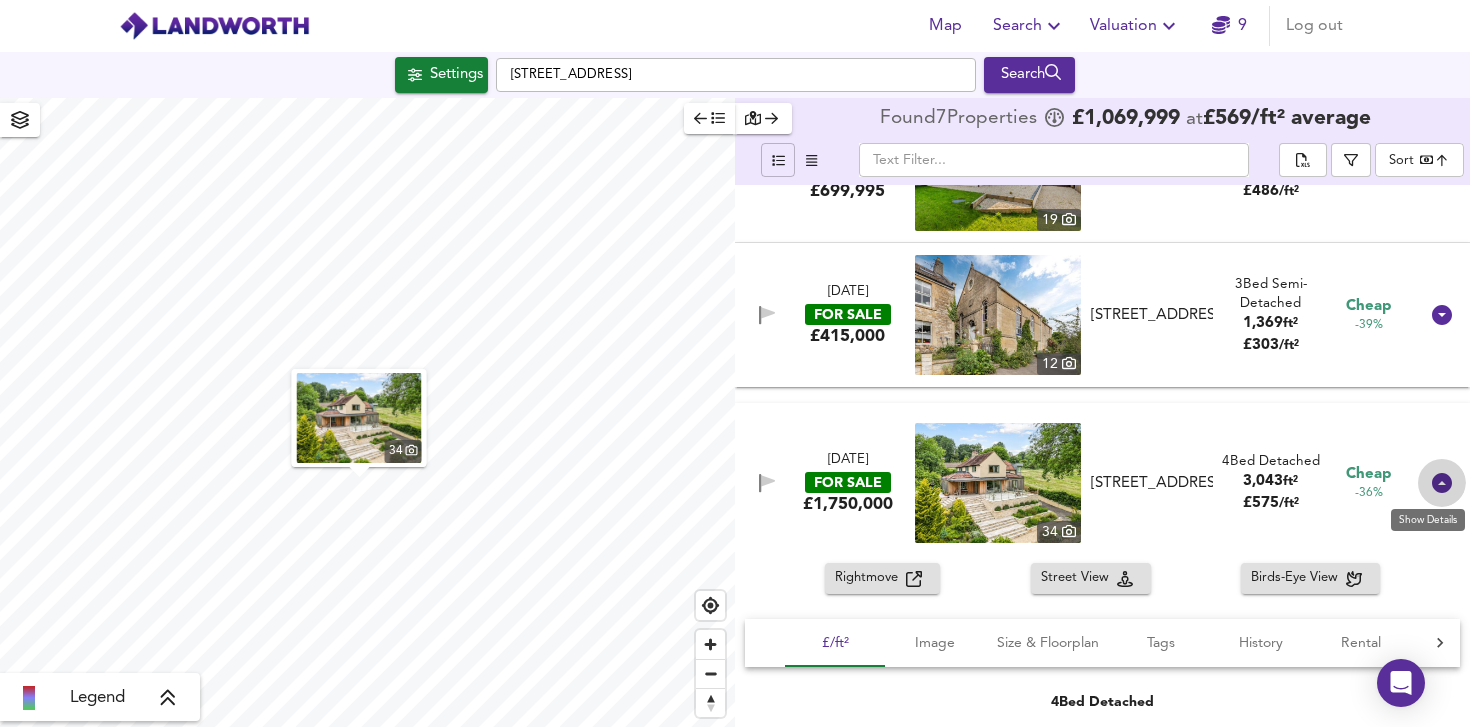 click 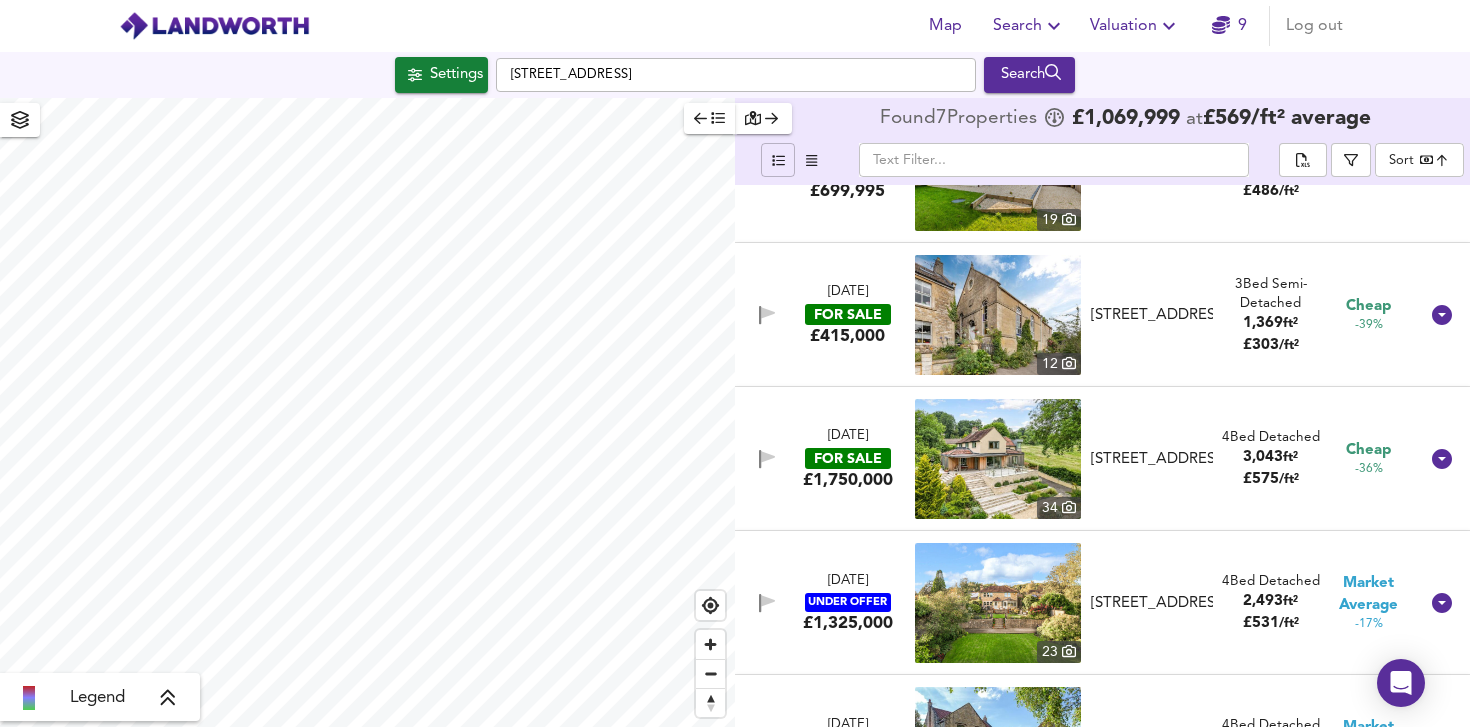 scroll, scrollTop: 0, scrollLeft: 0, axis: both 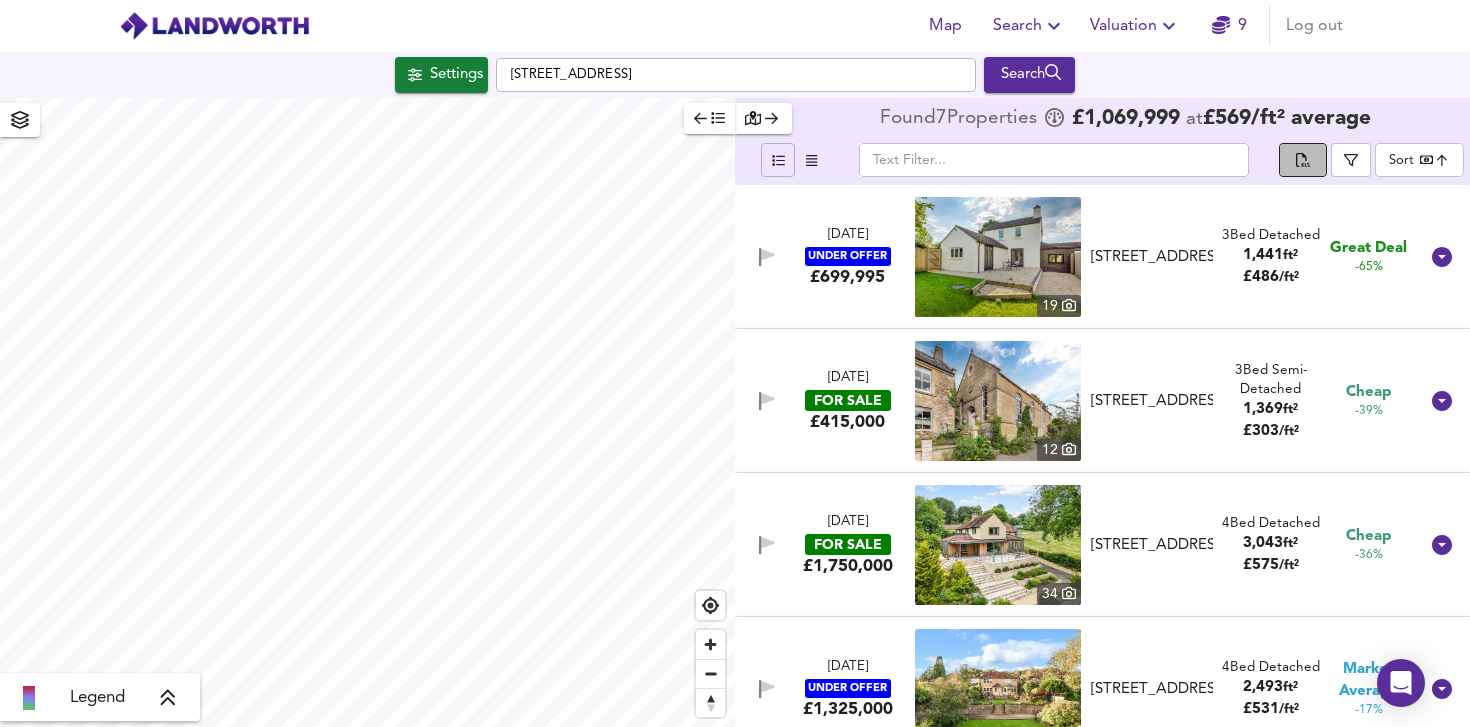 click 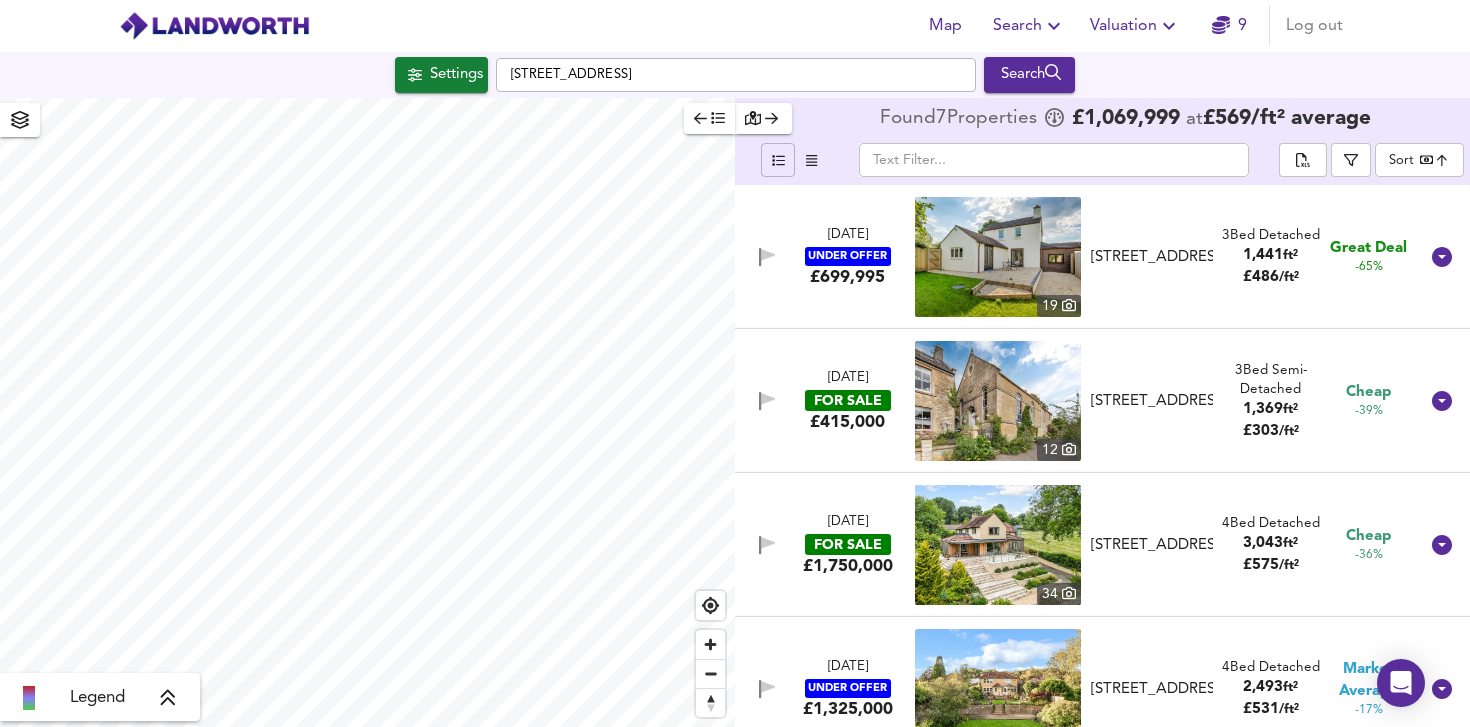 click 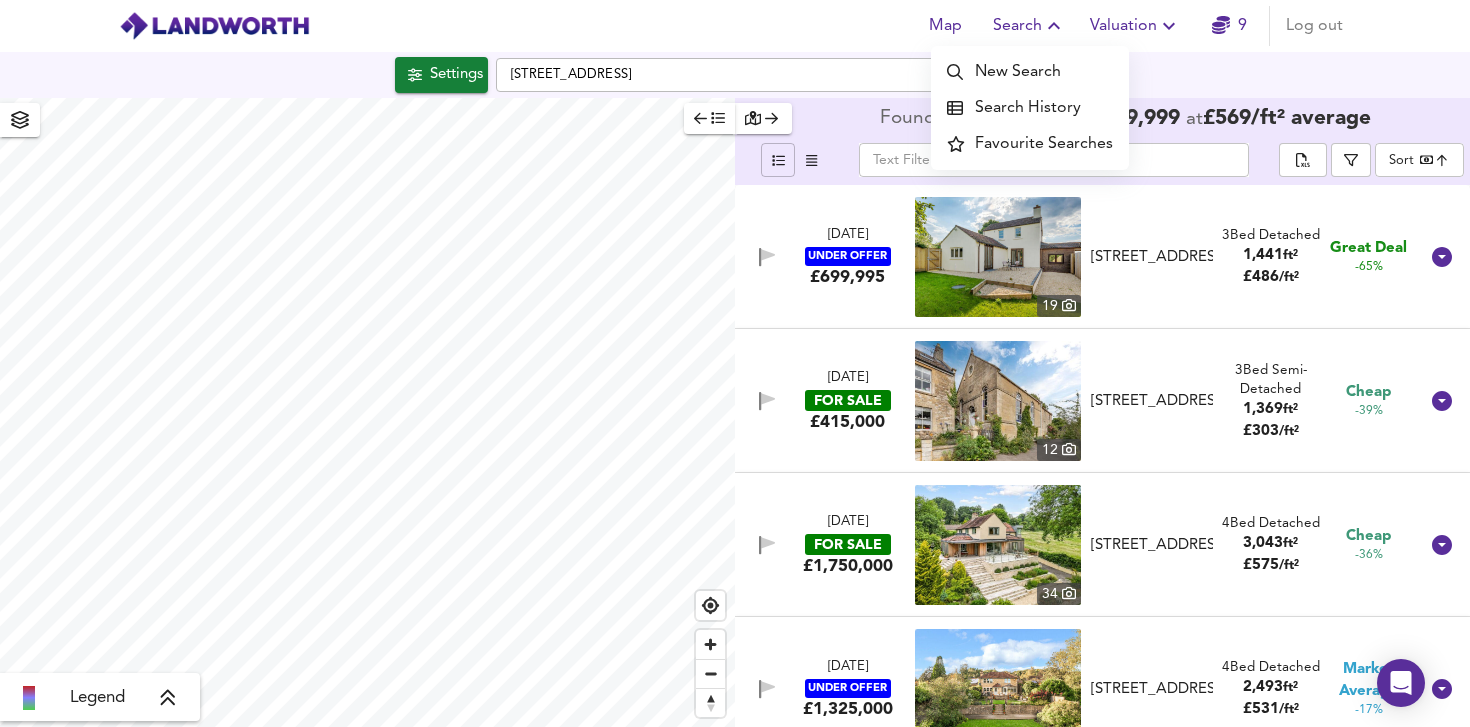 click on "Settings     High Street, BA2 8QQ        Search" at bounding box center (735, 75) 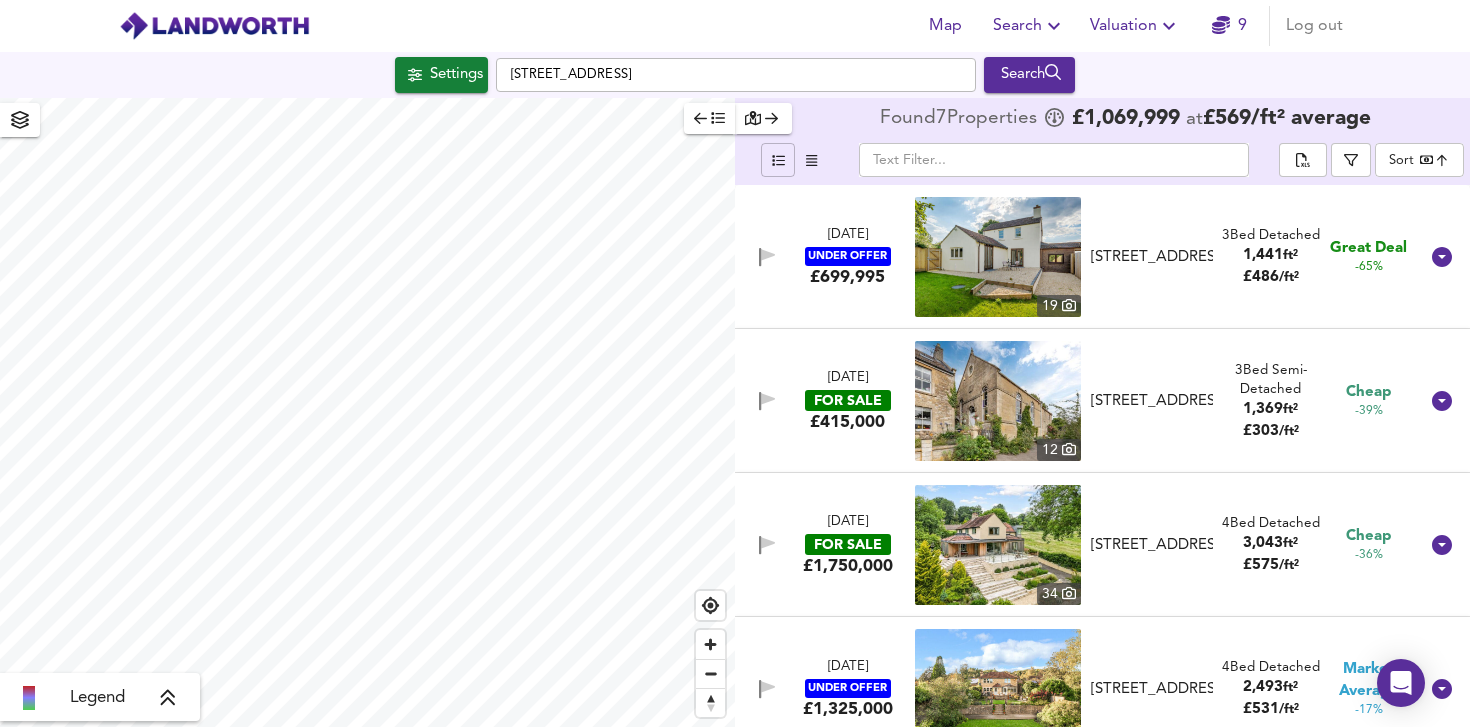click 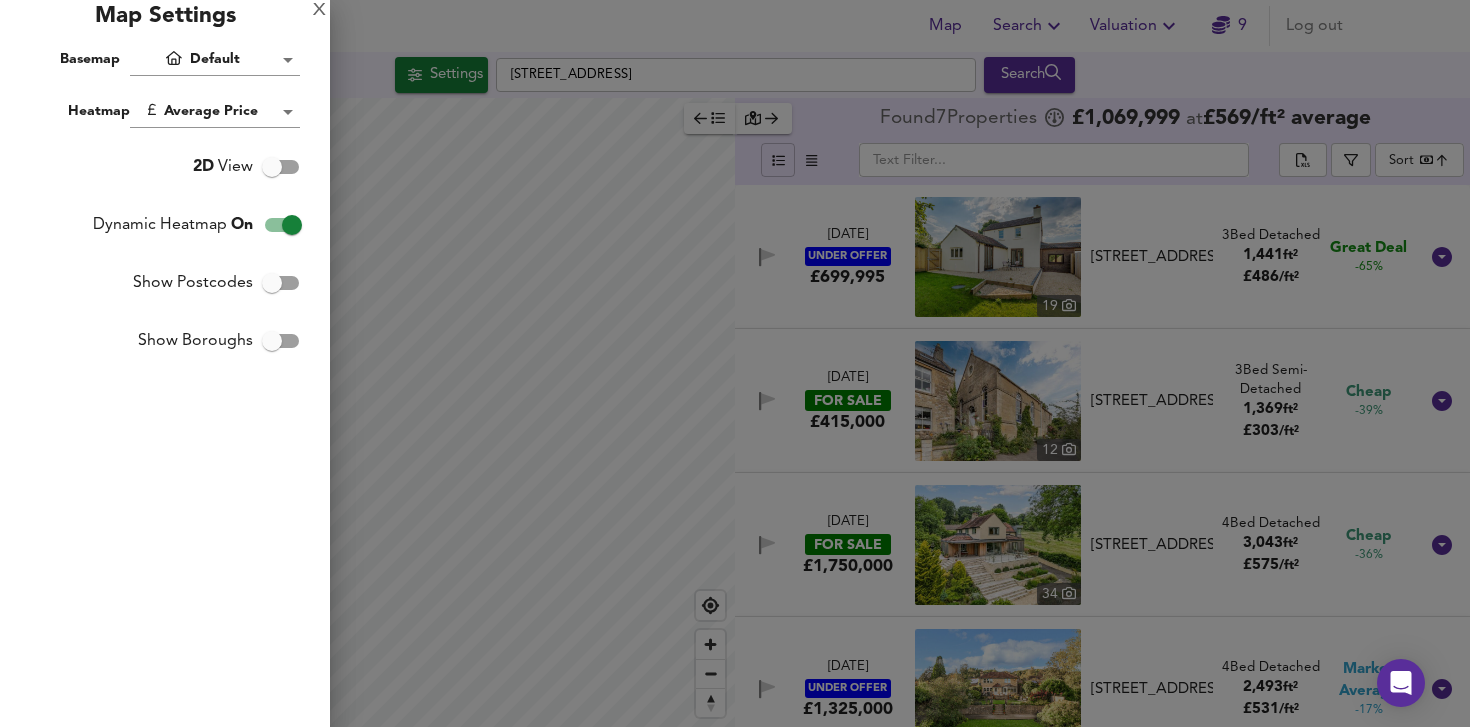 click at bounding box center (735, 363) 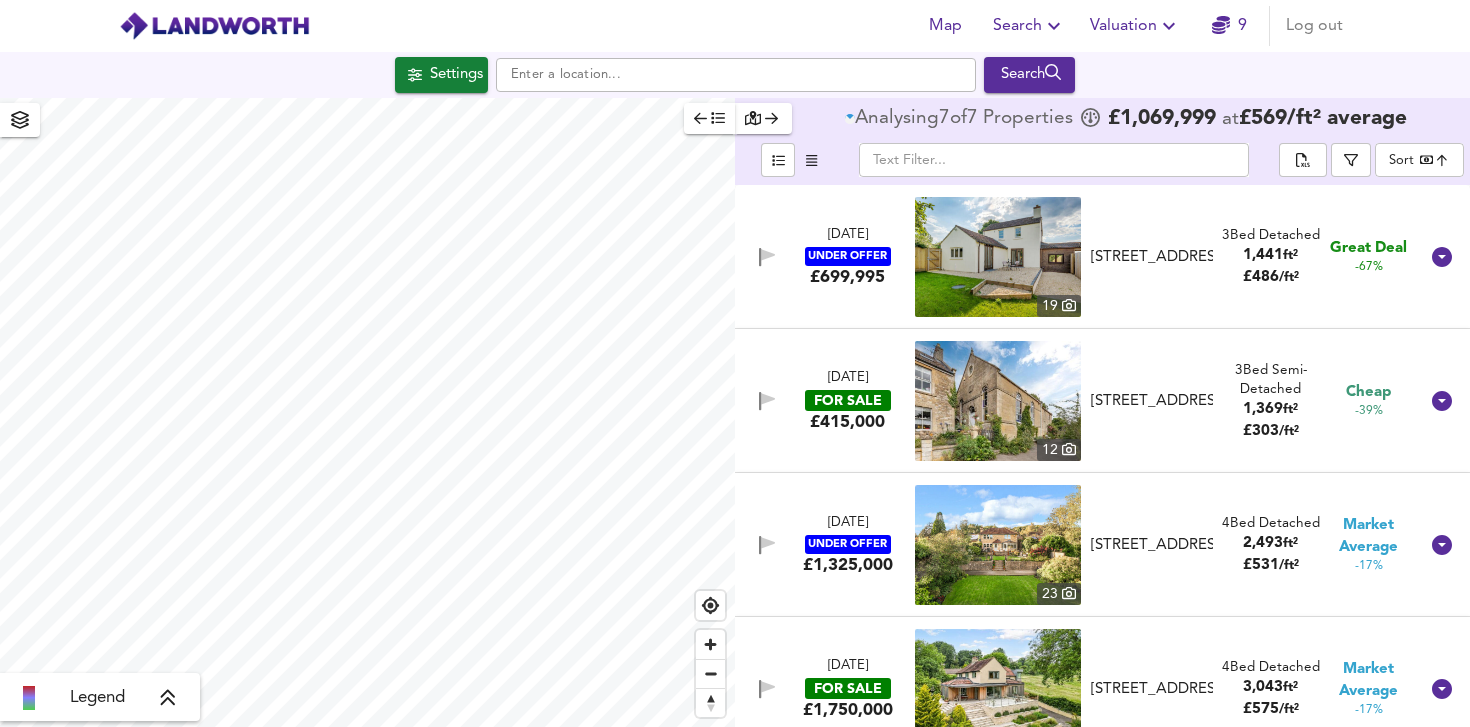 scroll, scrollTop: 0, scrollLeft: 0, axis: both 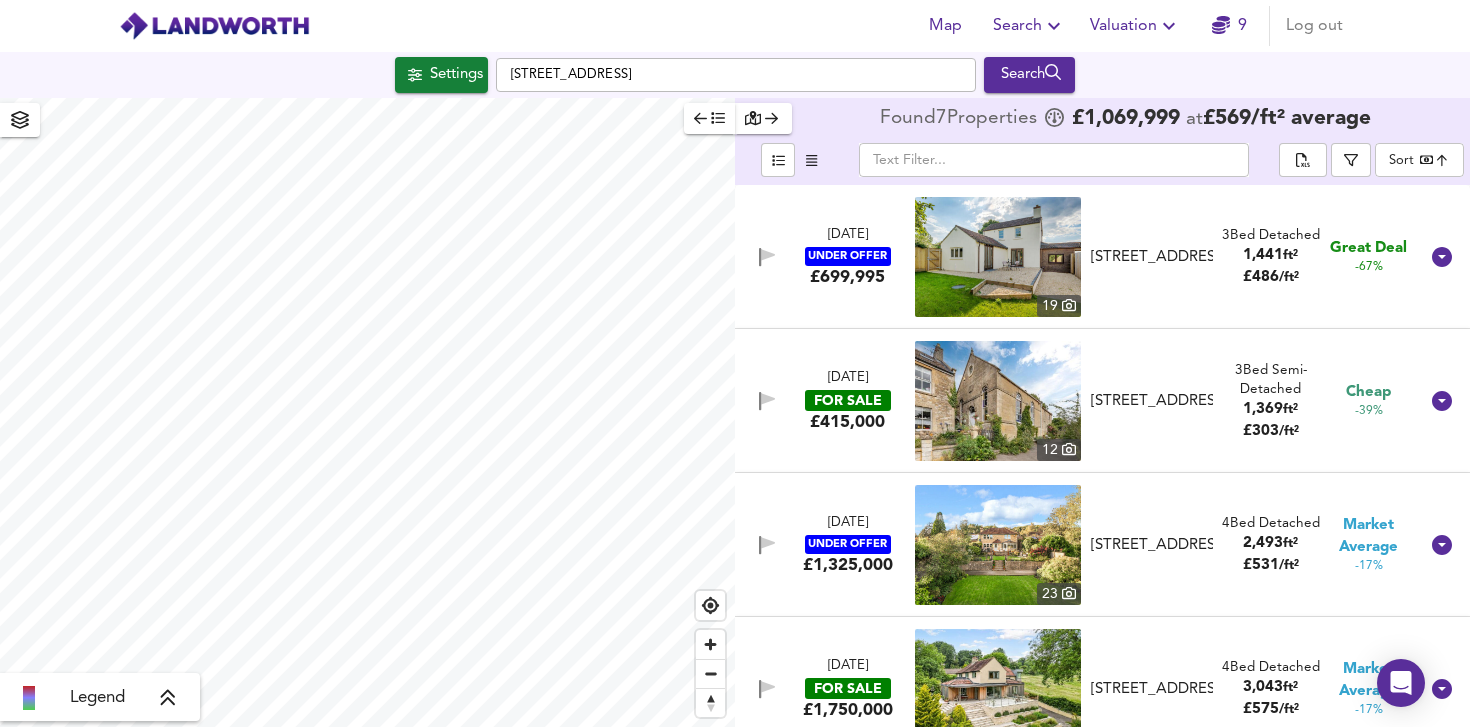 checkbox on "false" 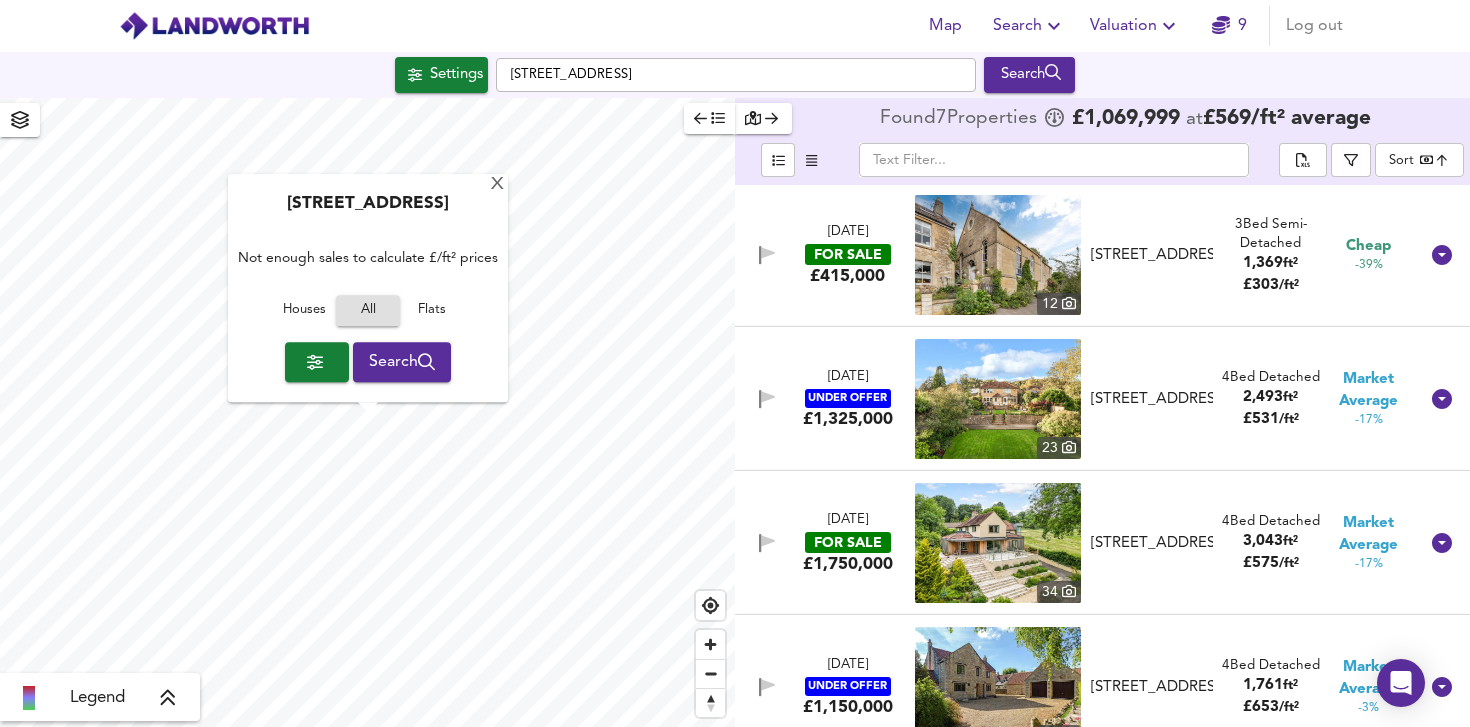 scroll, scrollTop: 156, scrollLeft: 0, axis: vertical 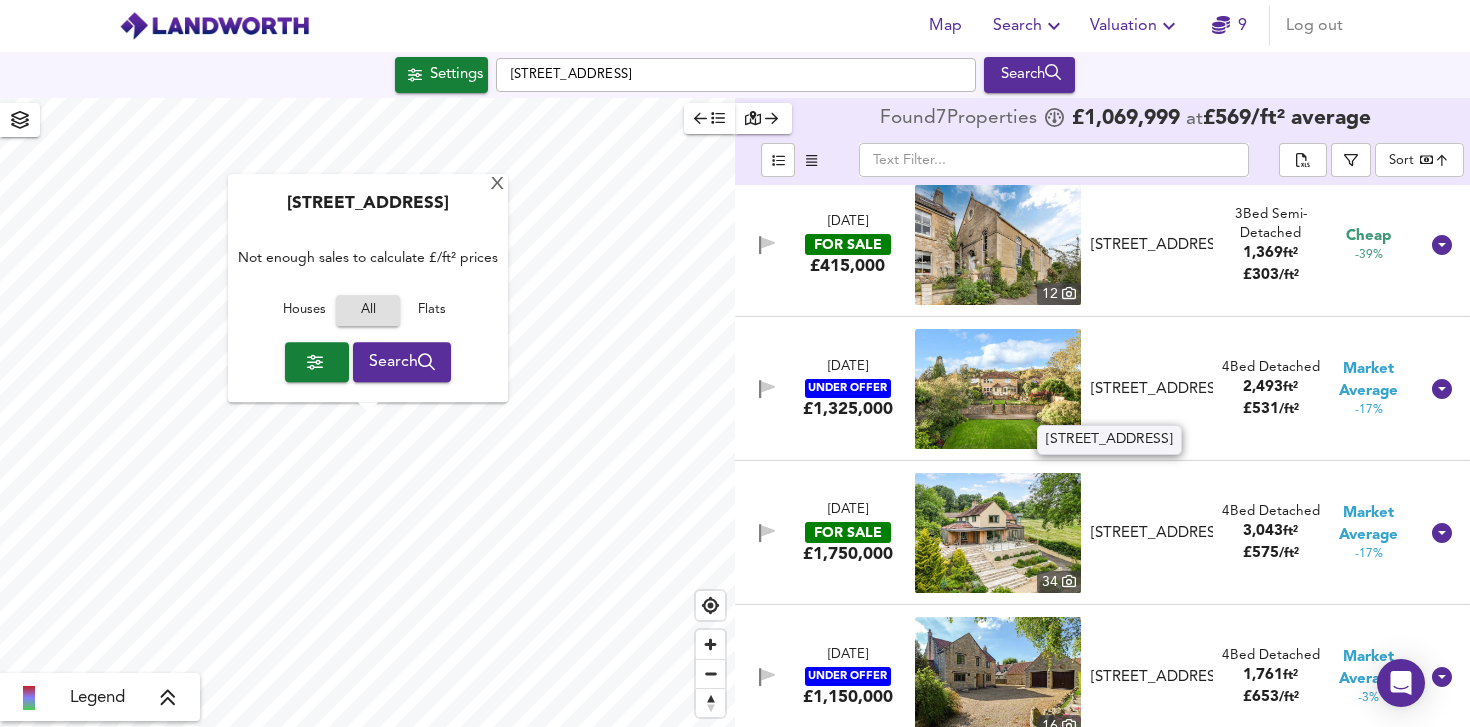 click on "[STREET_ADDRESS]" at bounding box center [1152, 389] 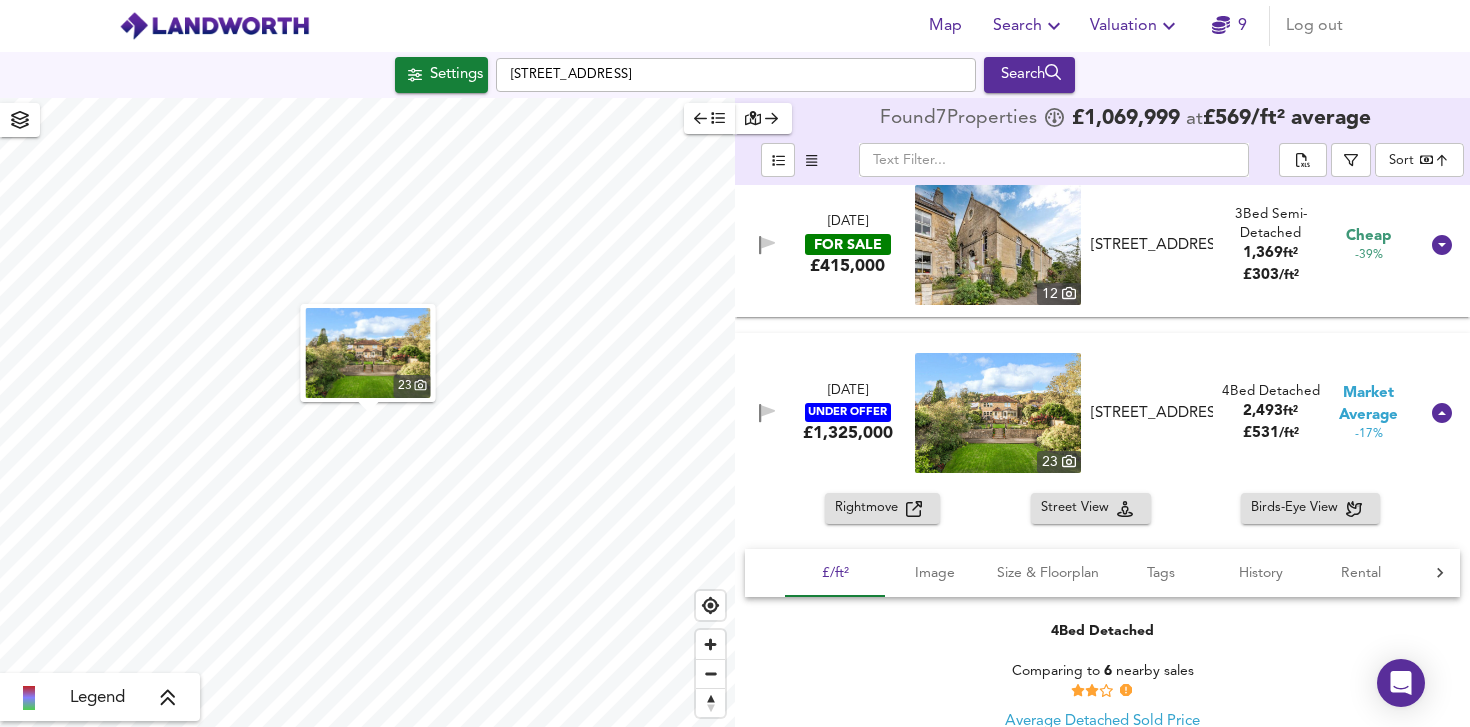 click on "Rightmove" at bounding box center (870, 508) 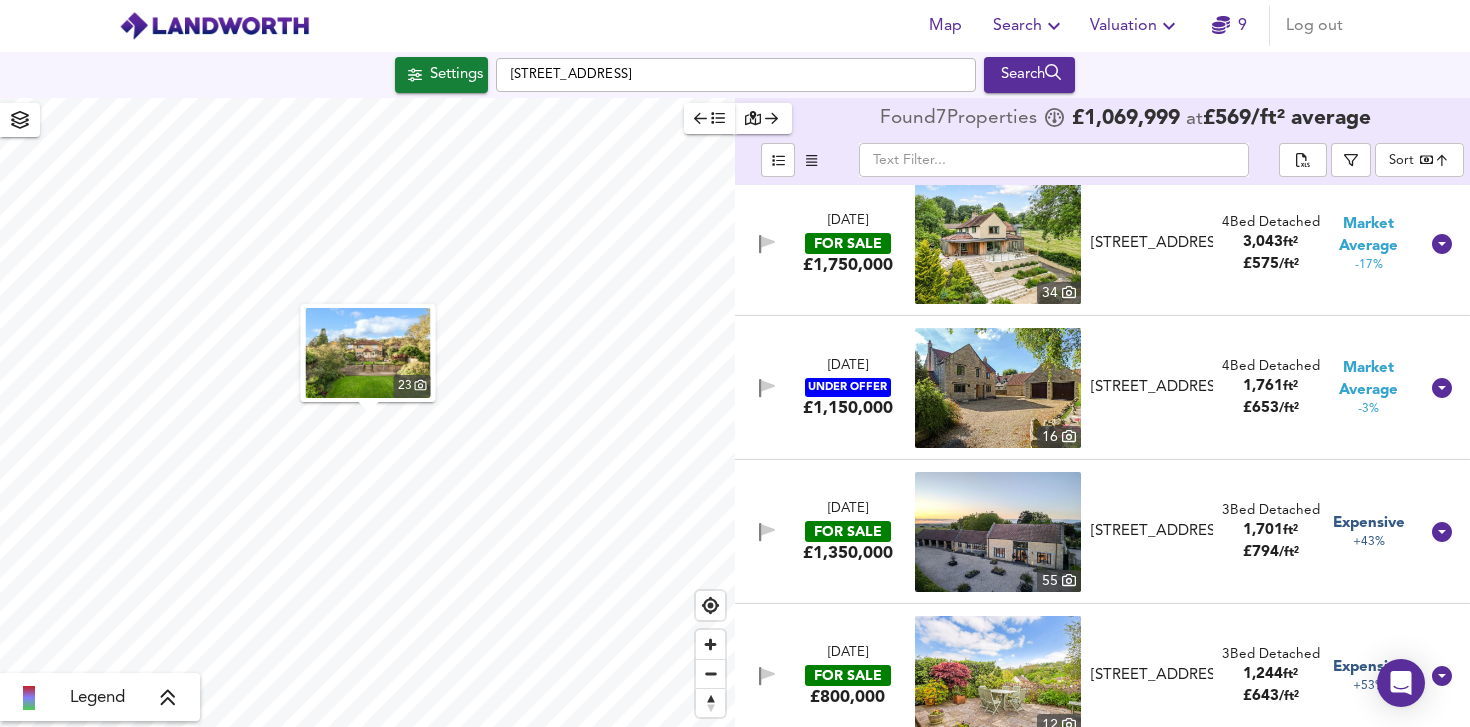 scroll, scrollTop: 918, scrollLeft: 0, axis: vertical 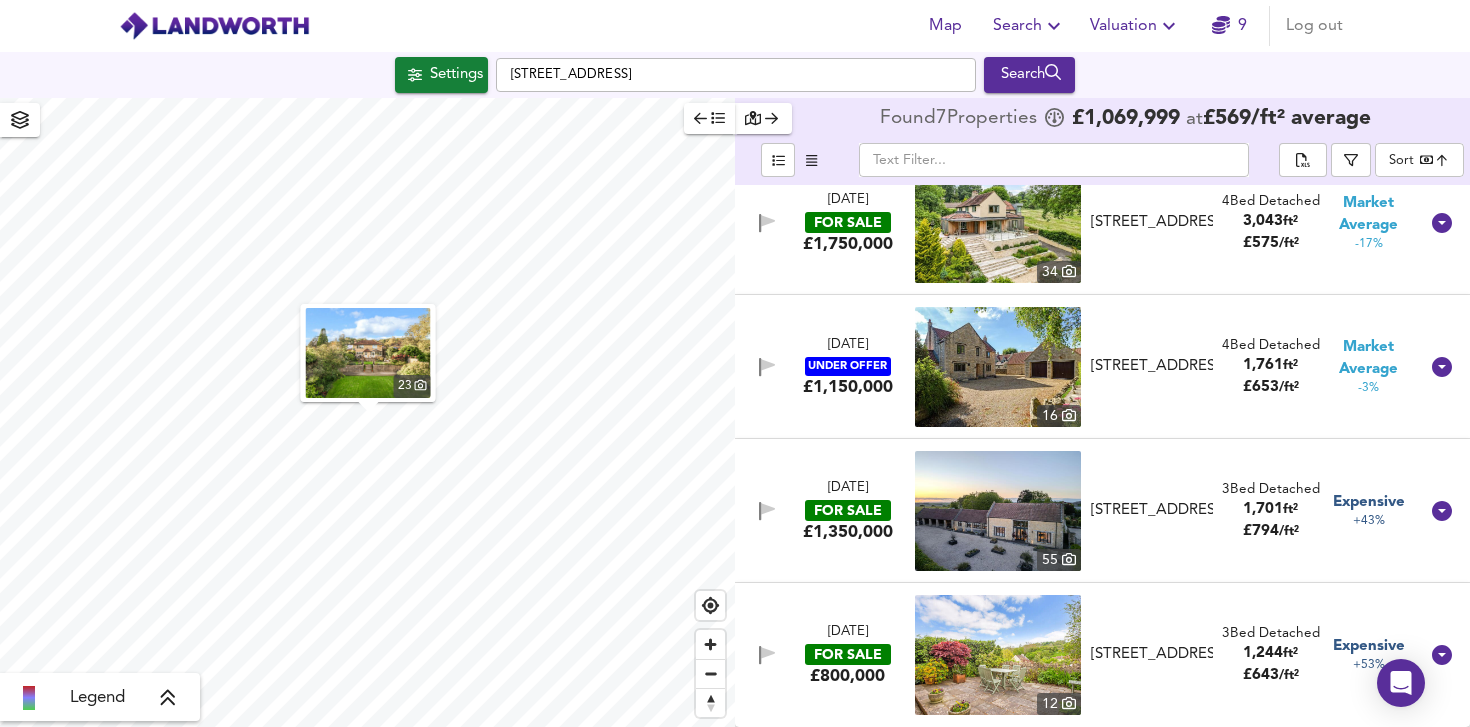 click on "9 Jun 2025 FOR SALE £1,350,000" at bounding box center (847, 511) 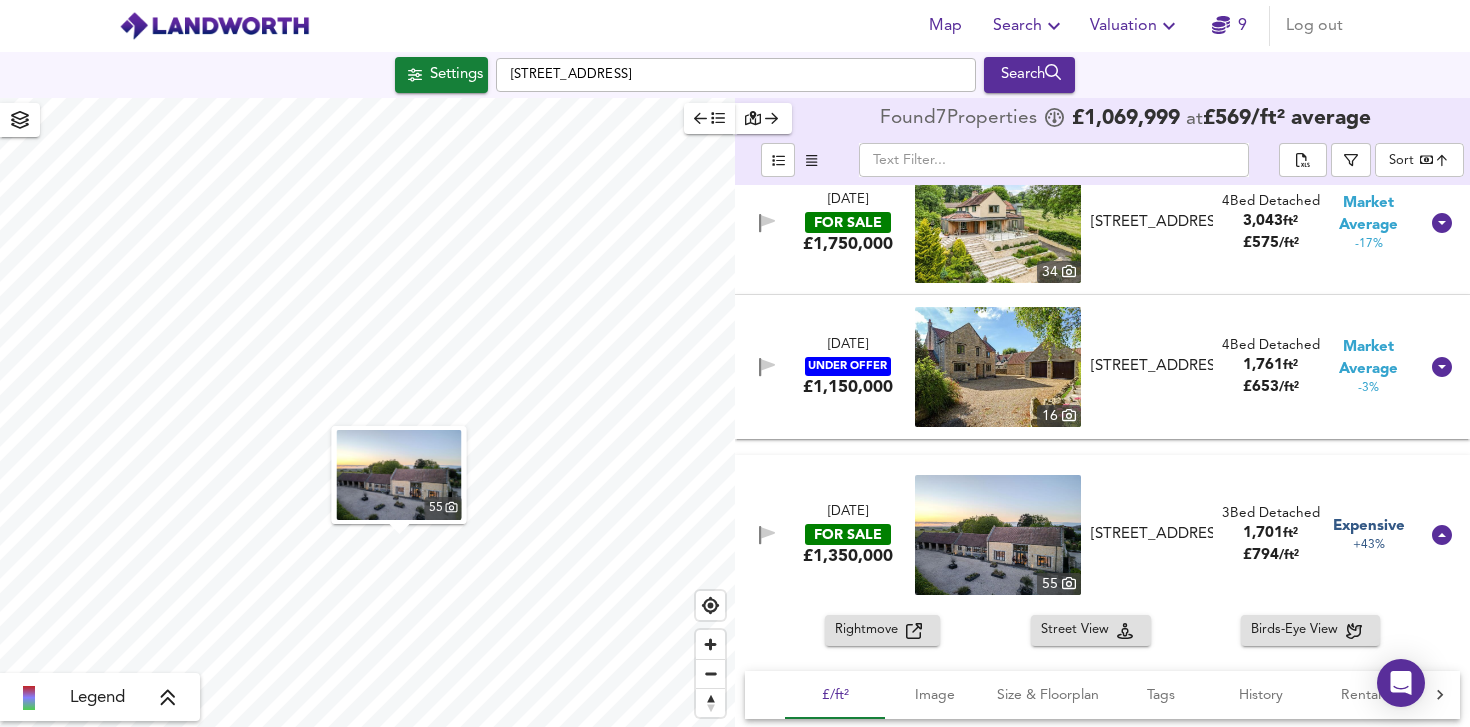 click on "Rightmove" at bounding box center (870, 630) 